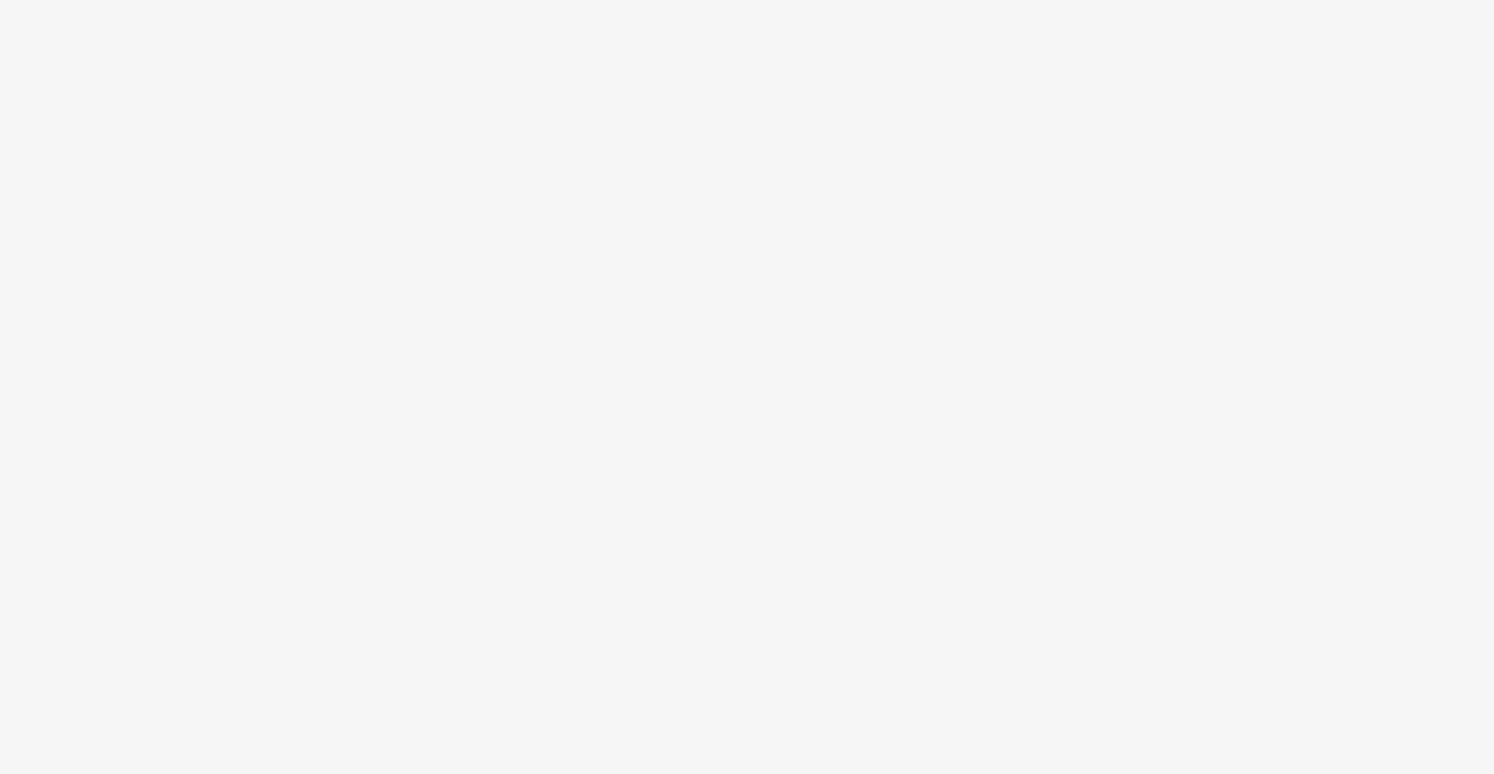 scroll, scrollTop: 0, scrollLeft: 0, axis: both 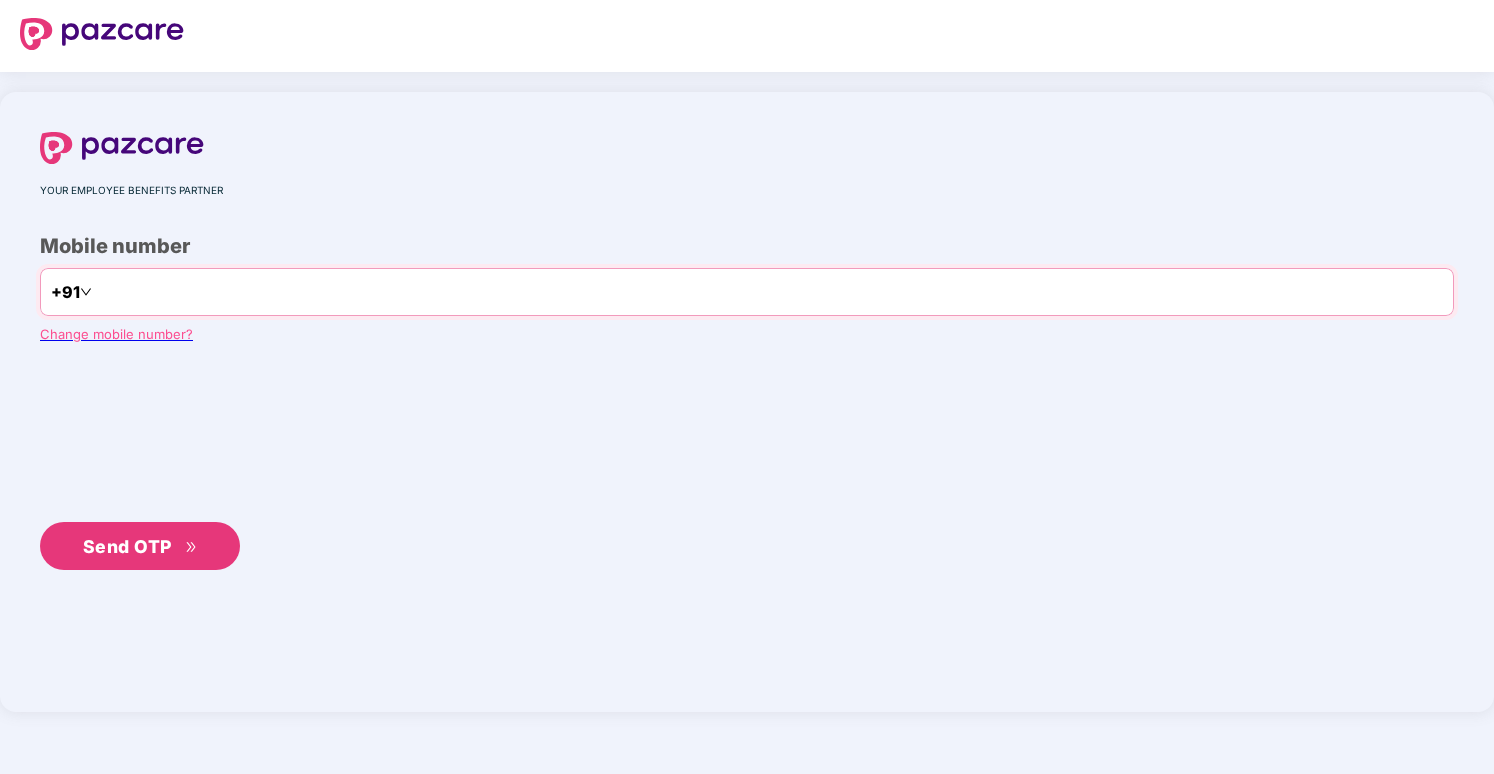 click at bounding box center (178, 292) 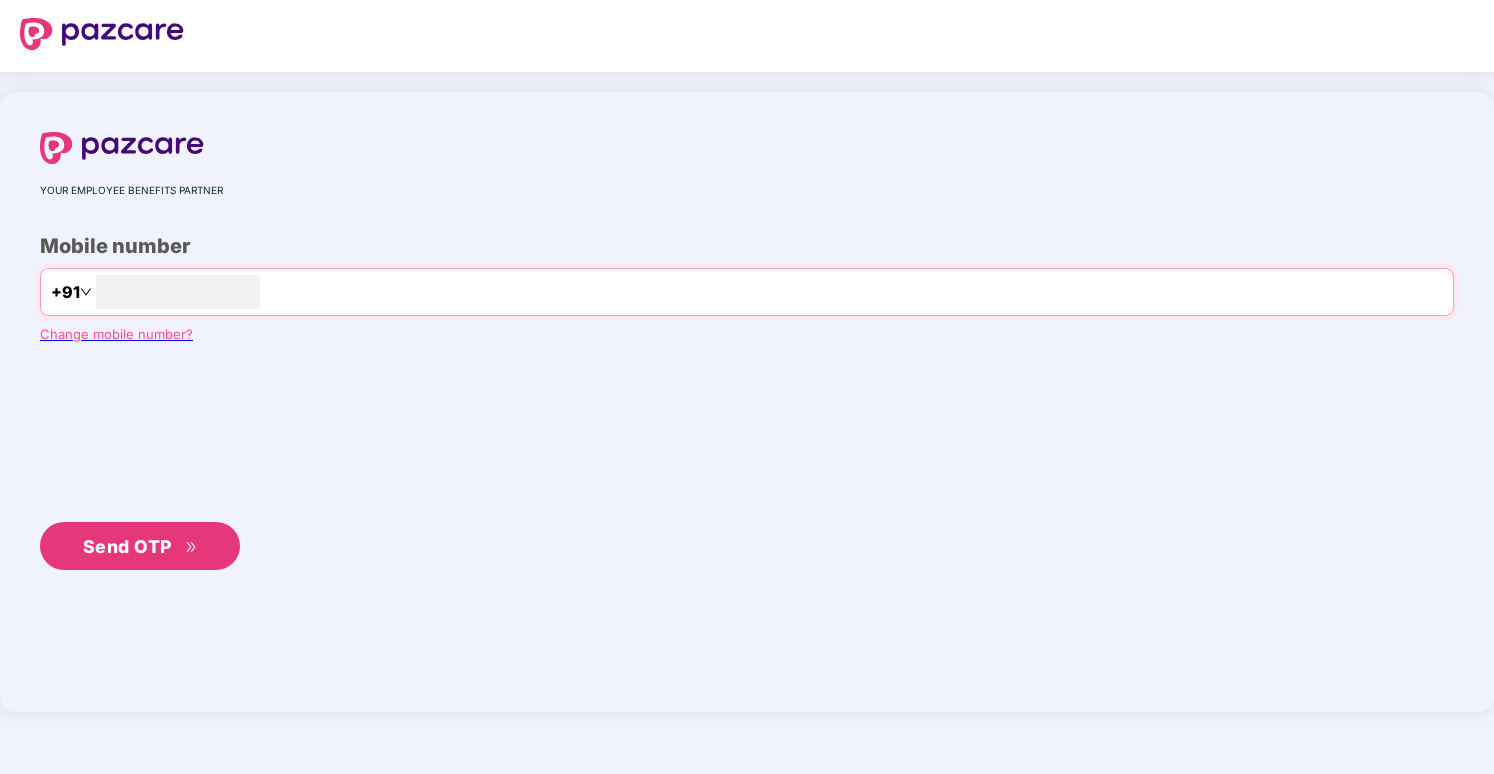 type on "**********" 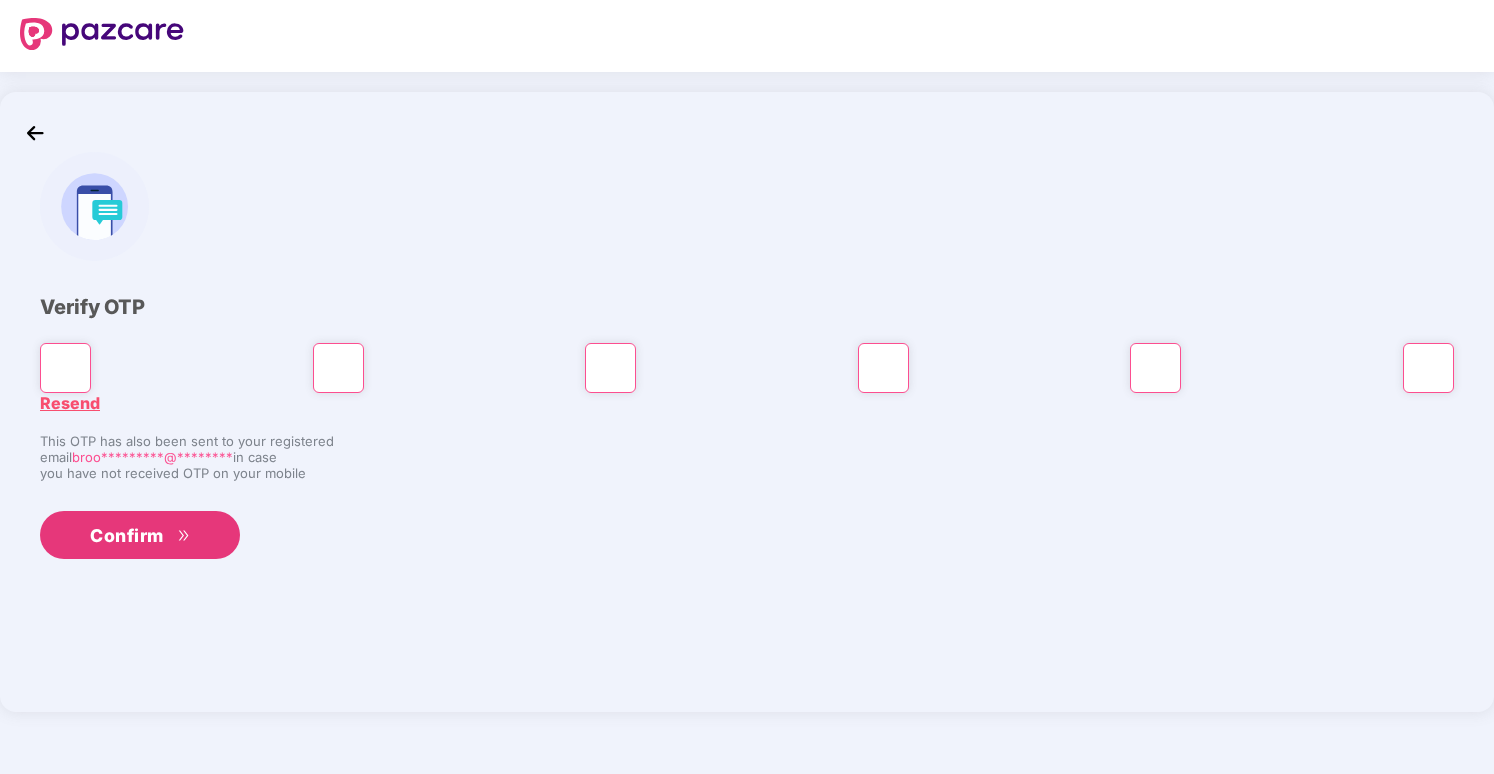 type on "*" 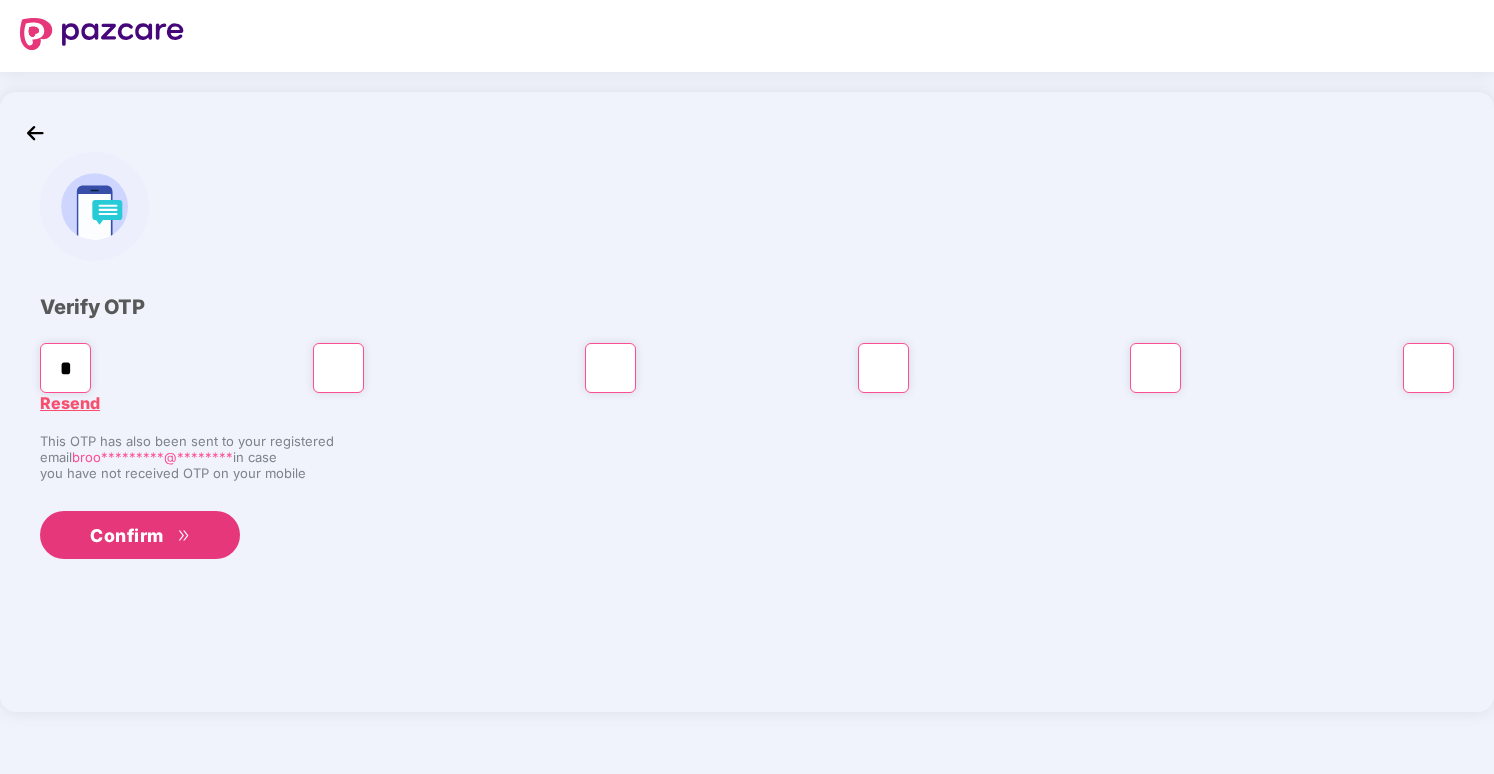 type on "*" 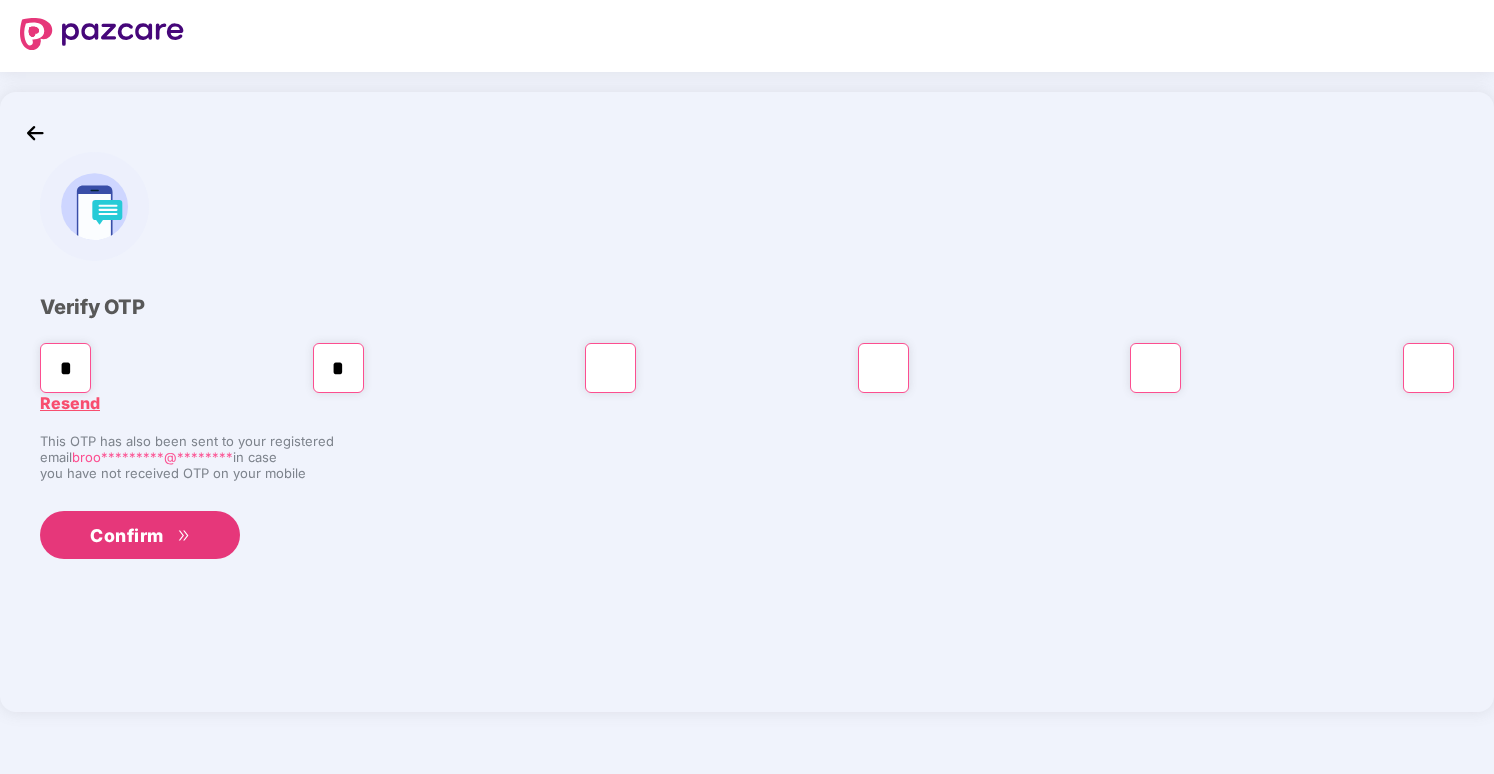 type on "*" 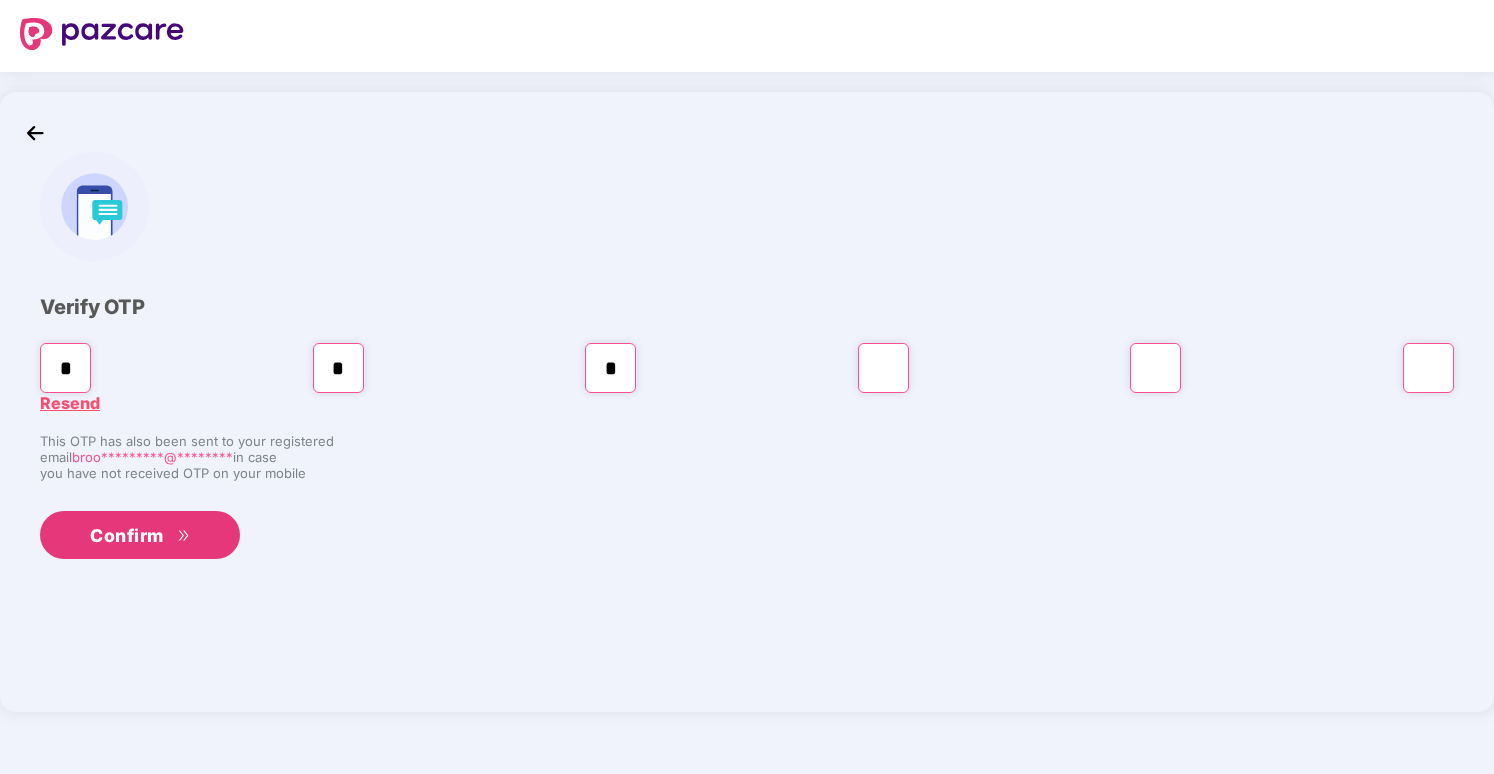type on "*" 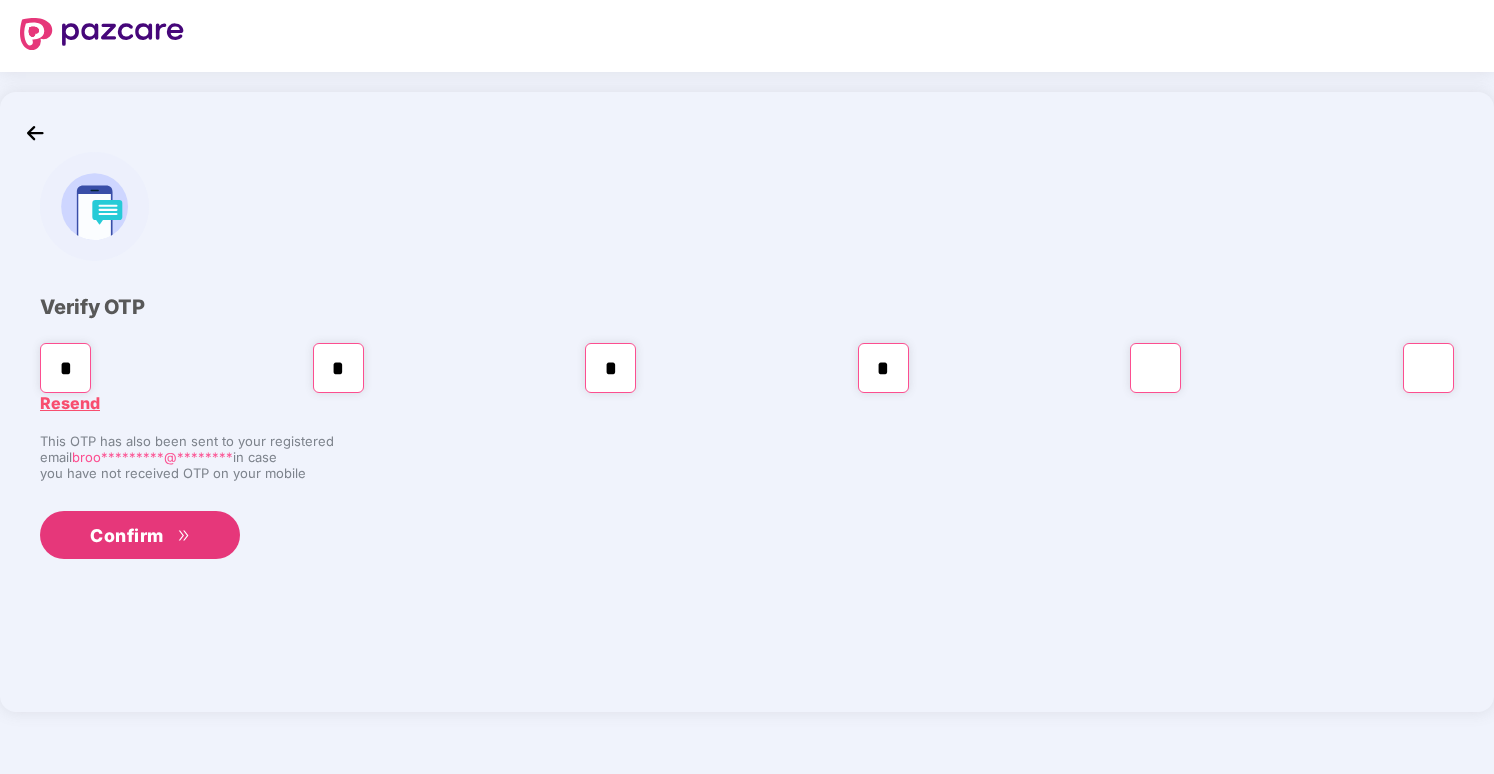 type on "*" 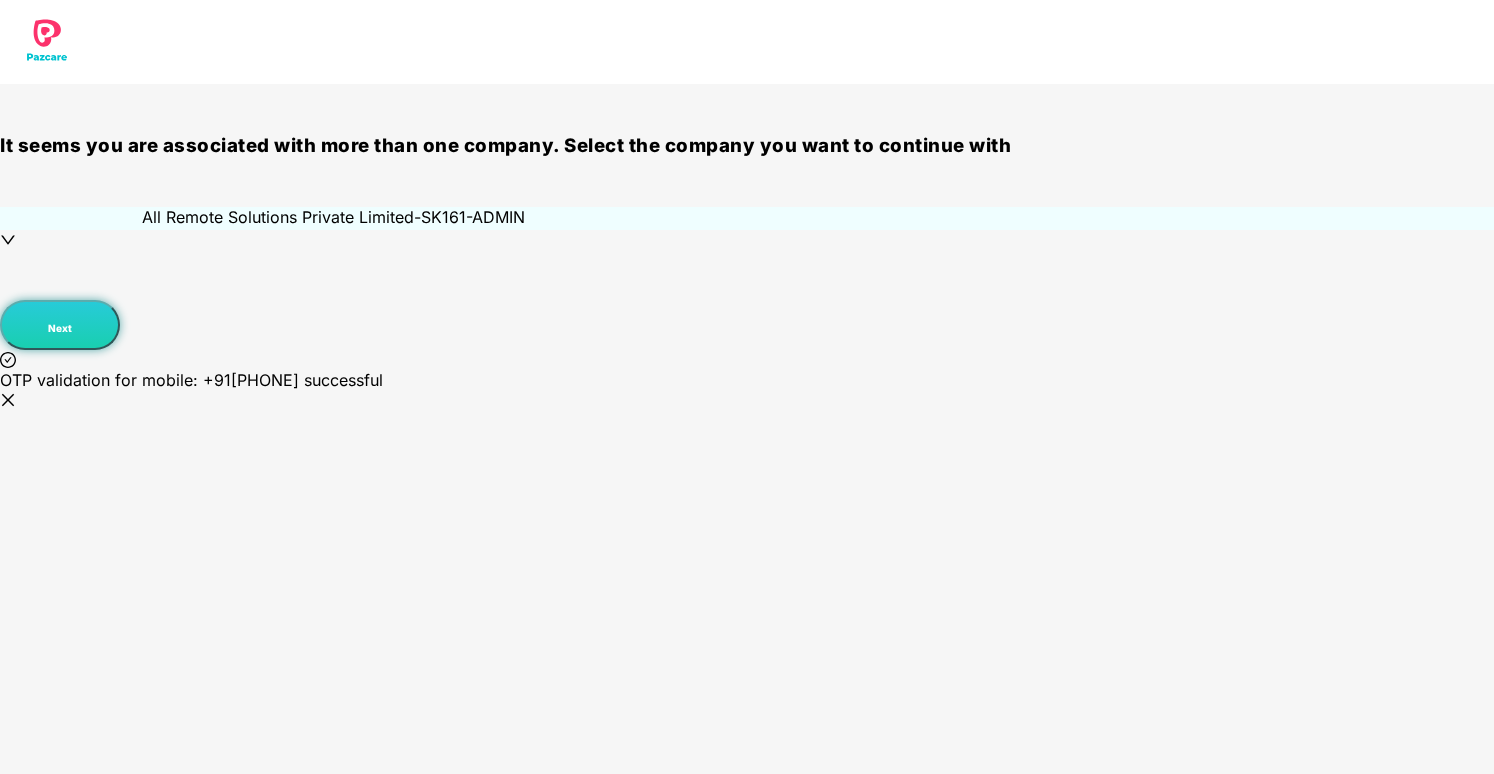 click on "All Remote Solutions Private Limited  -  SK161  -  ADMIN" at bounding box center [333, 217] 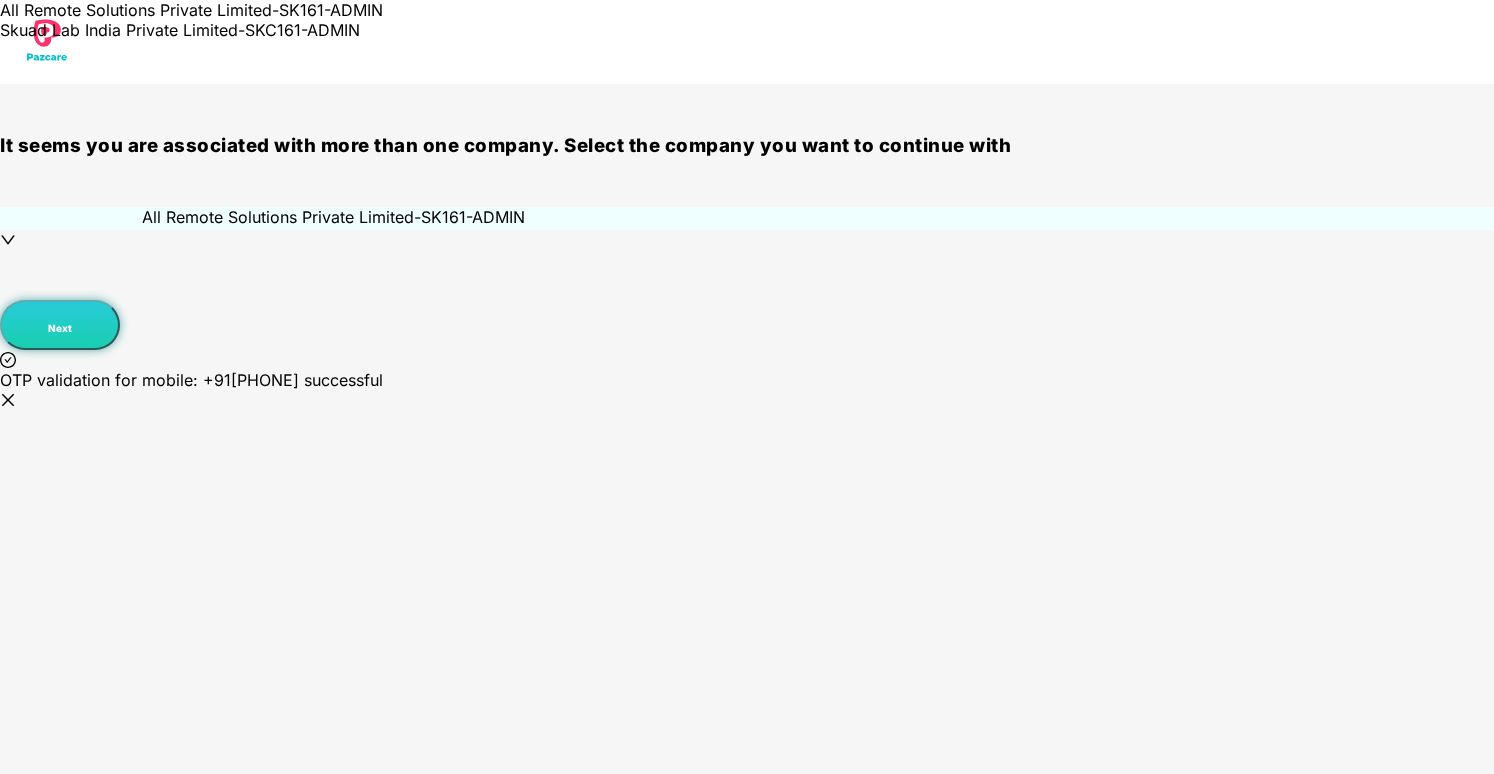 click on "Skuad Lab India Private Limited  -  SKC161  -  ADMIN" at bounding box center (249, 30) 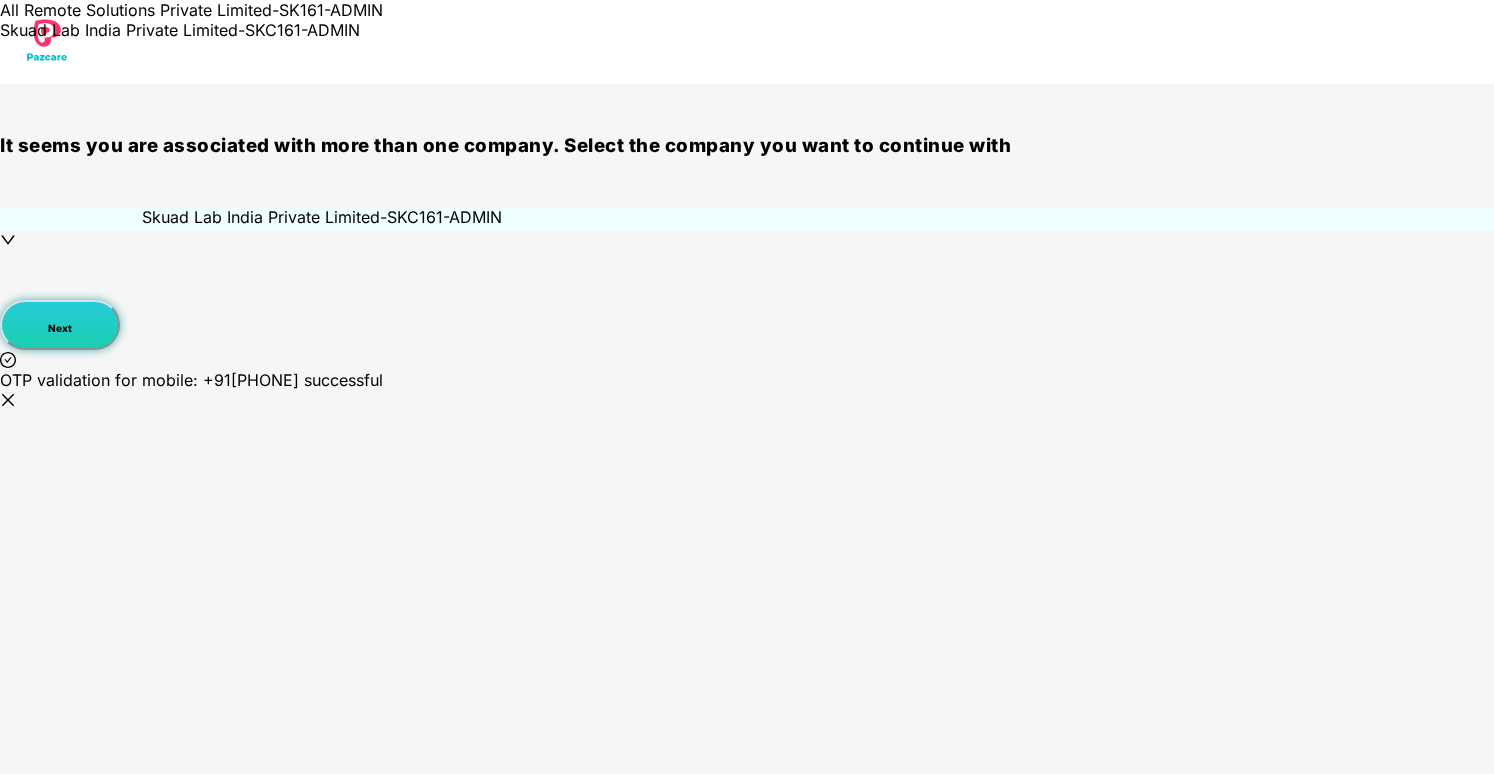 click on "Next" at bounding box center [60, 325] 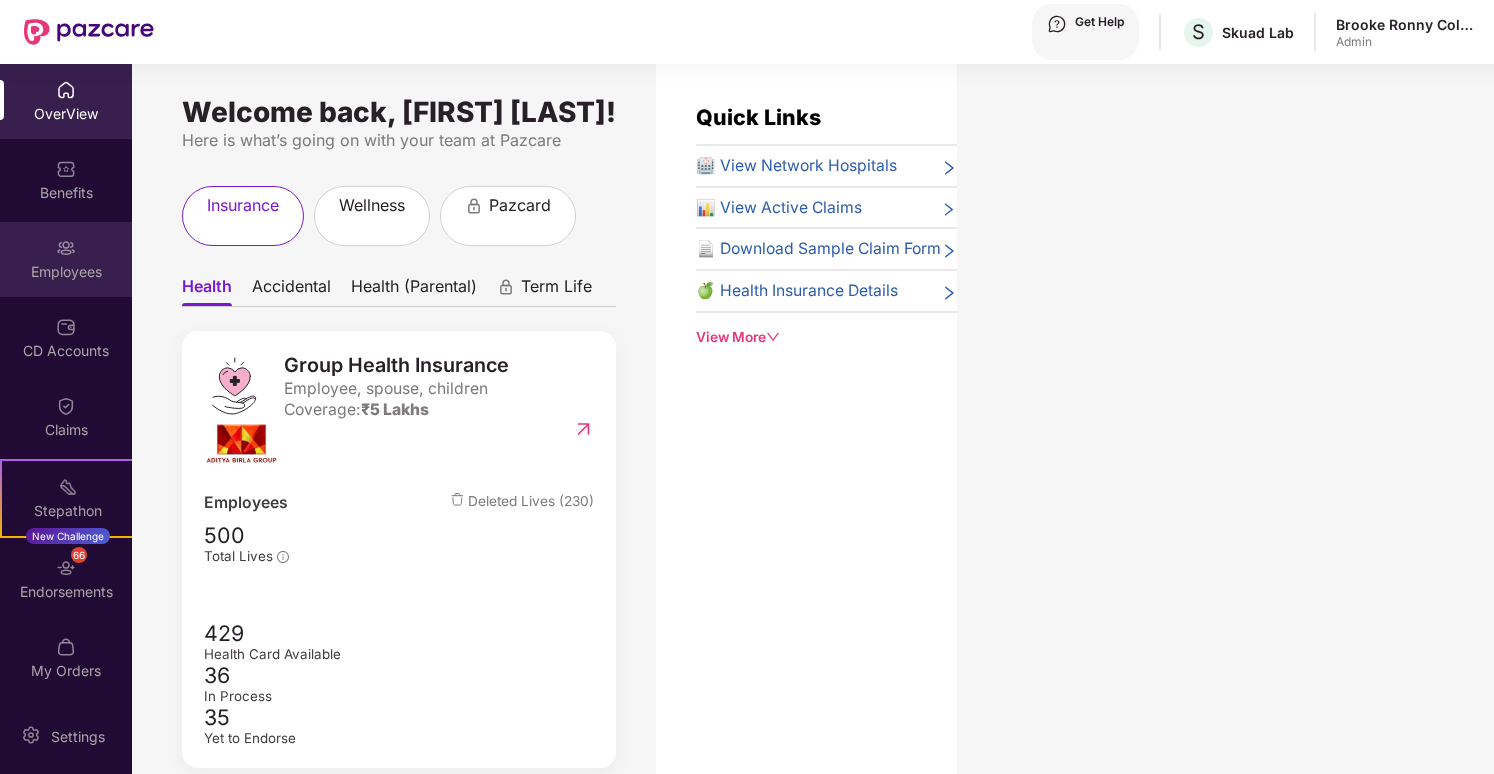 click on "Employees" at bounding box center [66, 114] 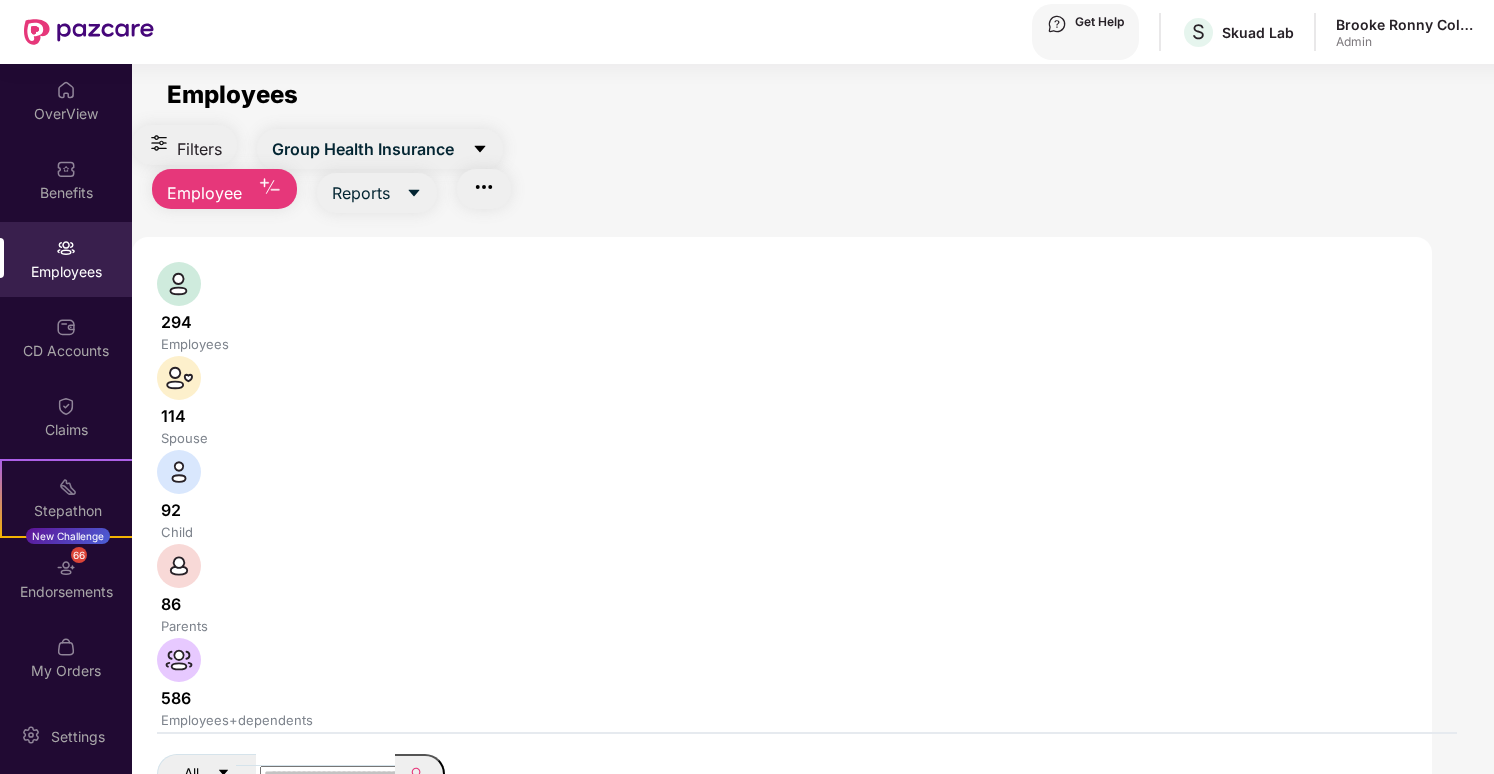 click on "294 Employees 114 Spouse 92 Child 86 Parents 586 Employees+dependents All Download Filtered Report" at bounding box center (807, 556) 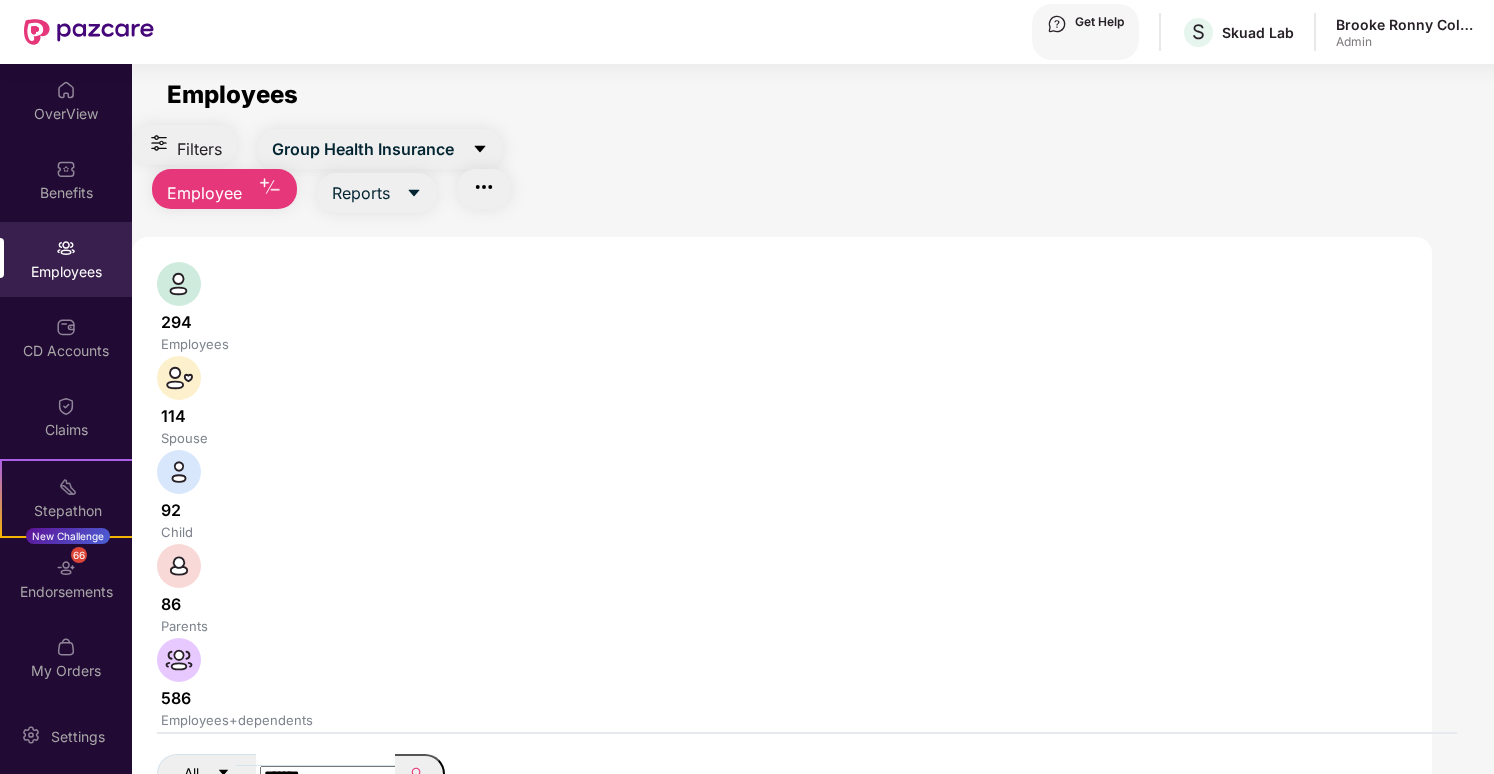 type on "*******" 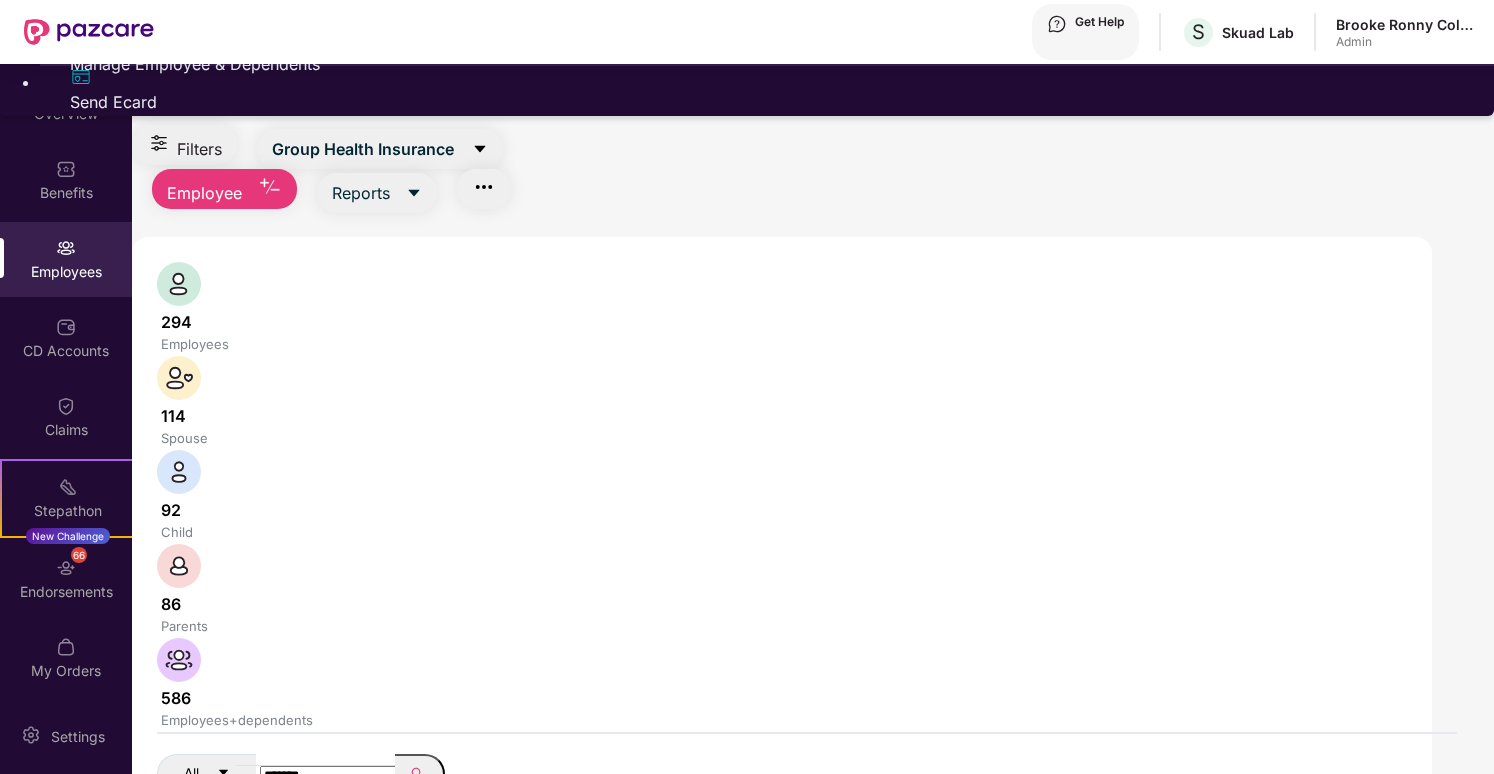 click on "Manage Employee & Dependents" at bounding box center (767, 64) 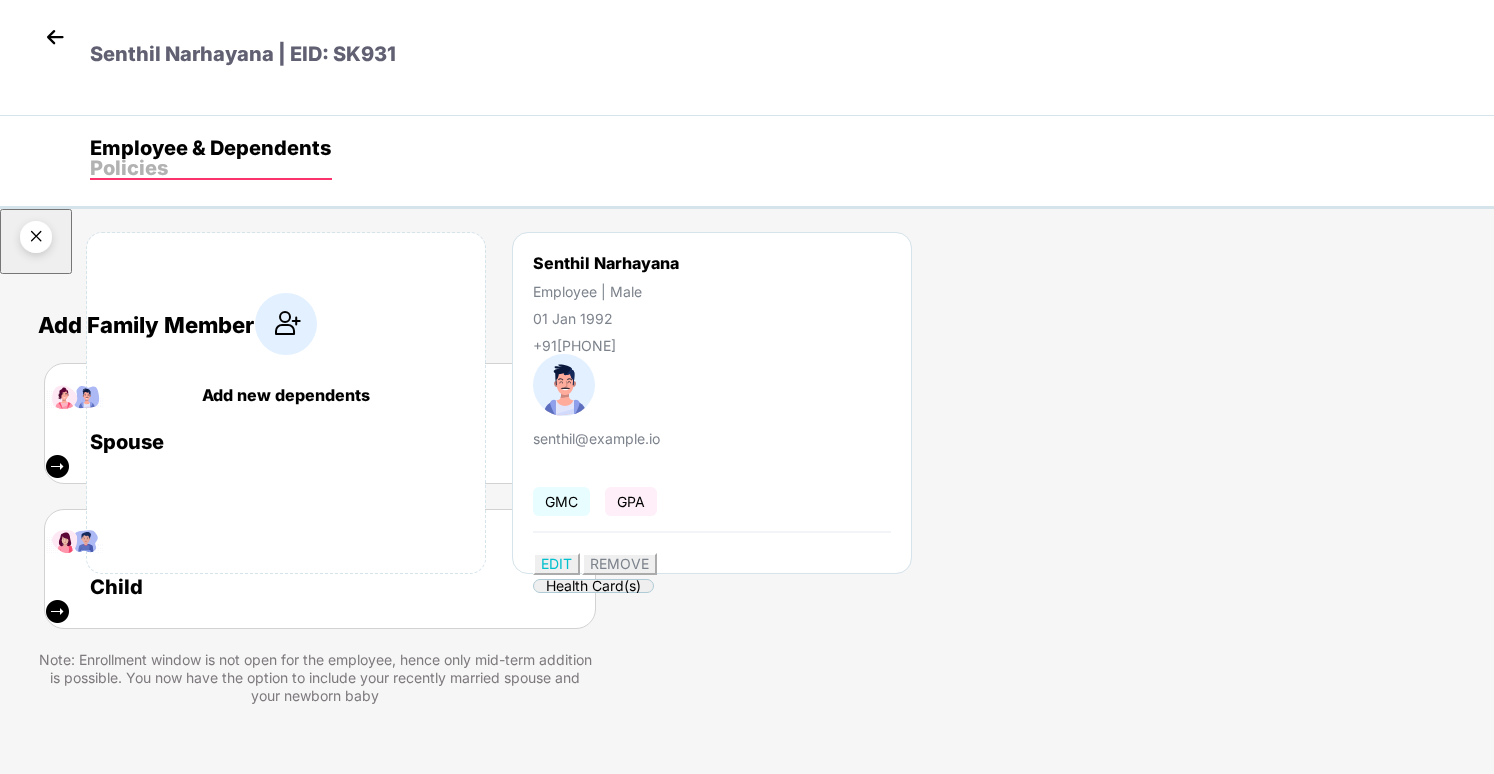 click at bounding box center [36, 240] 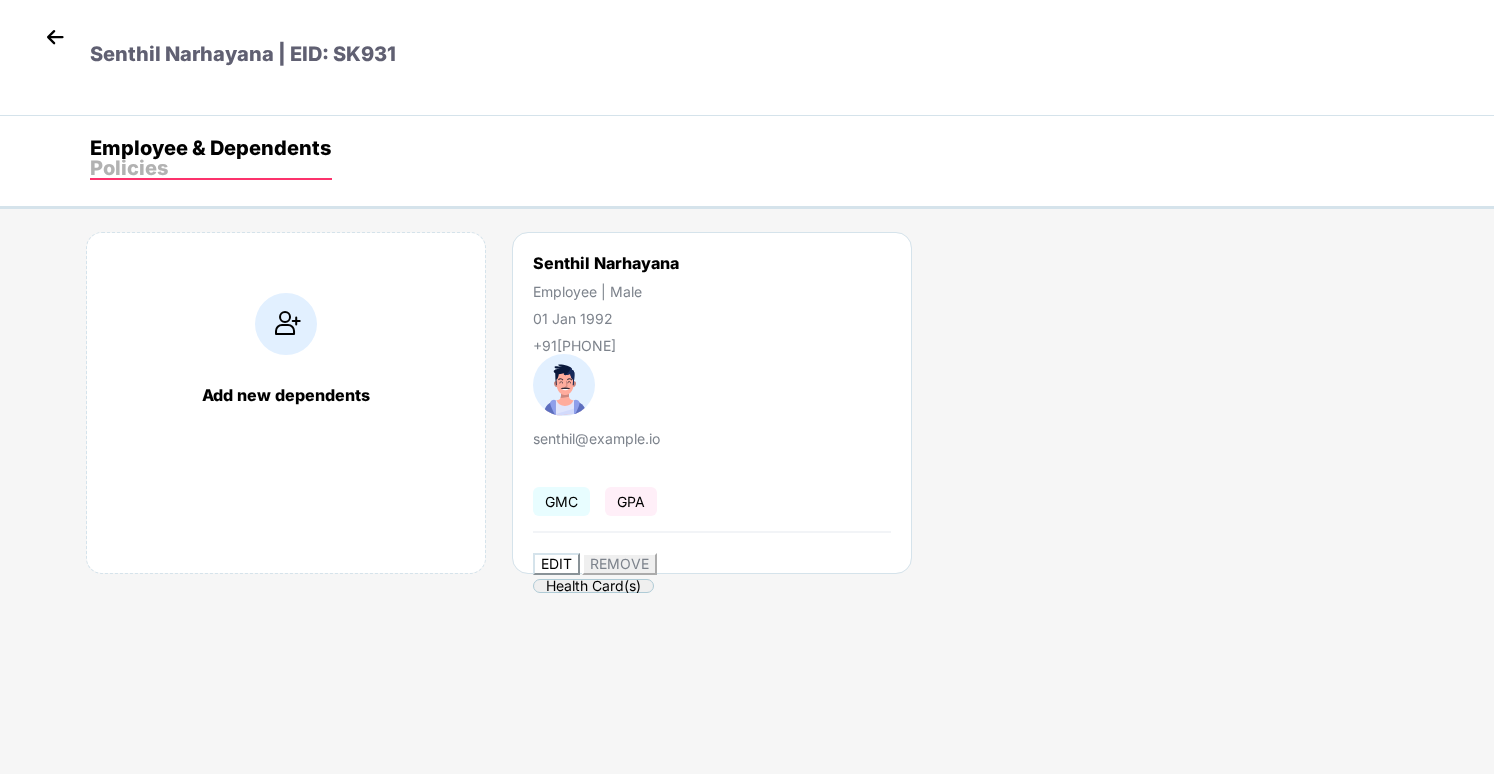 click on "EDIT" at bounding box center (556, 563) 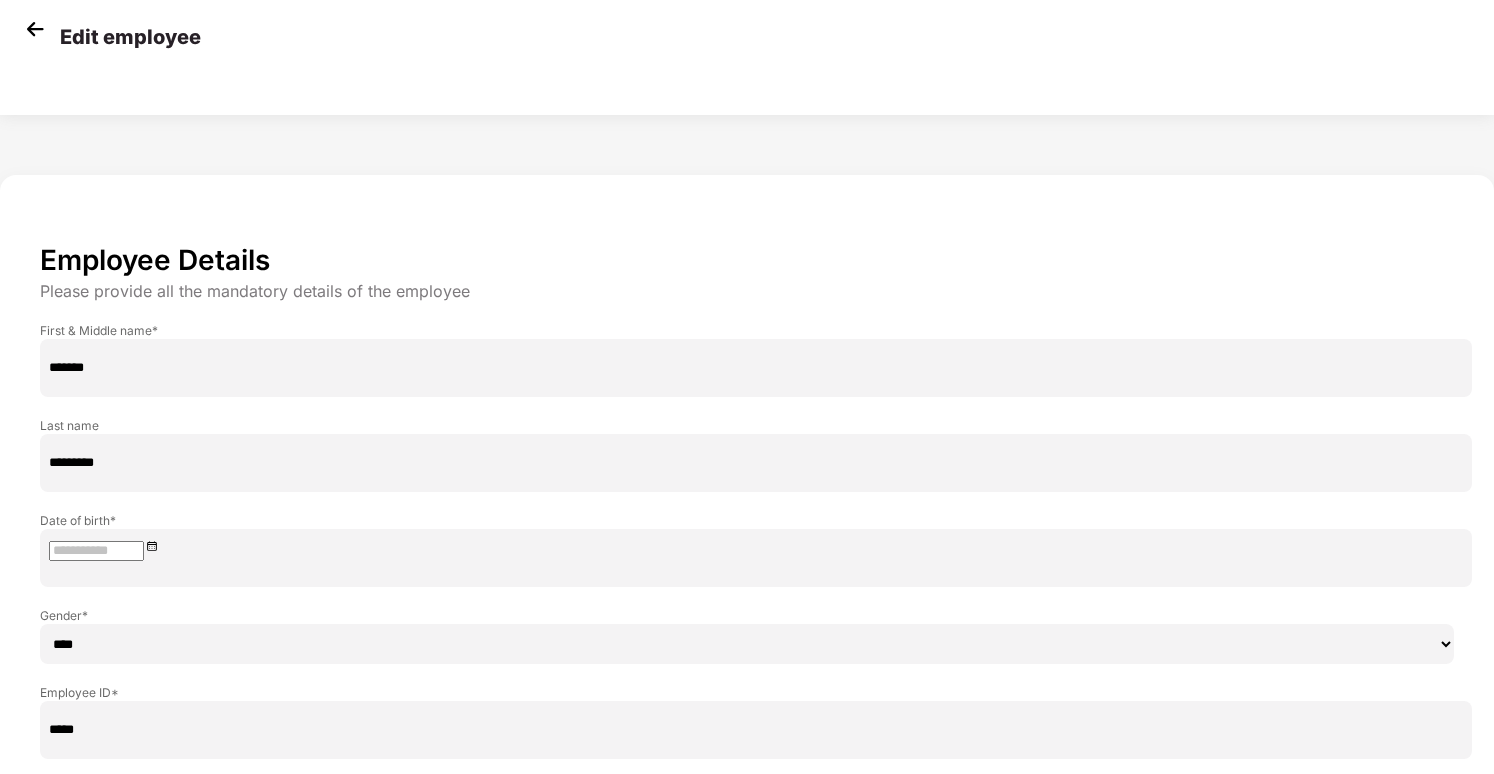 click at bounding box center [96, 551] 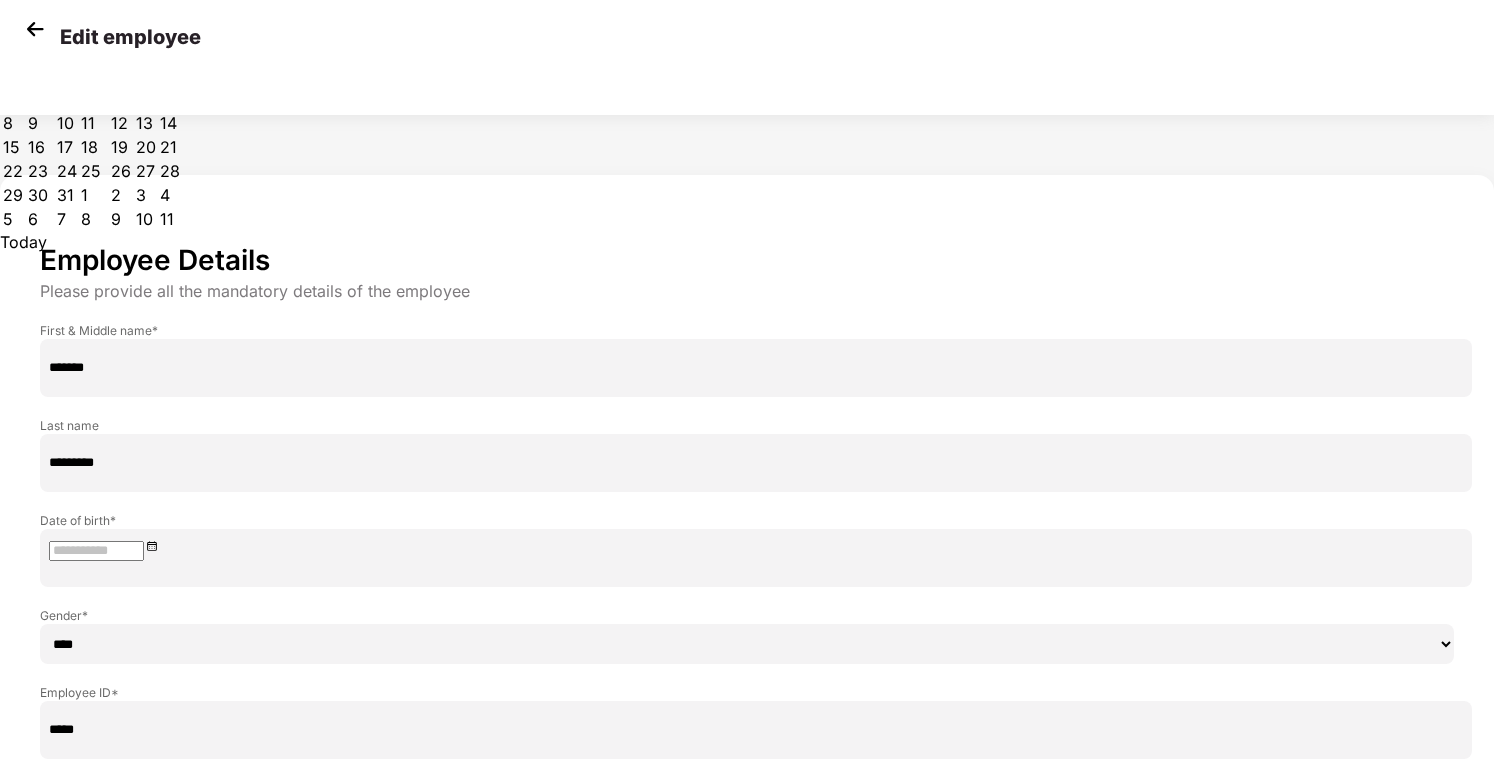 click on "2007" at bounding box center (59, 31) 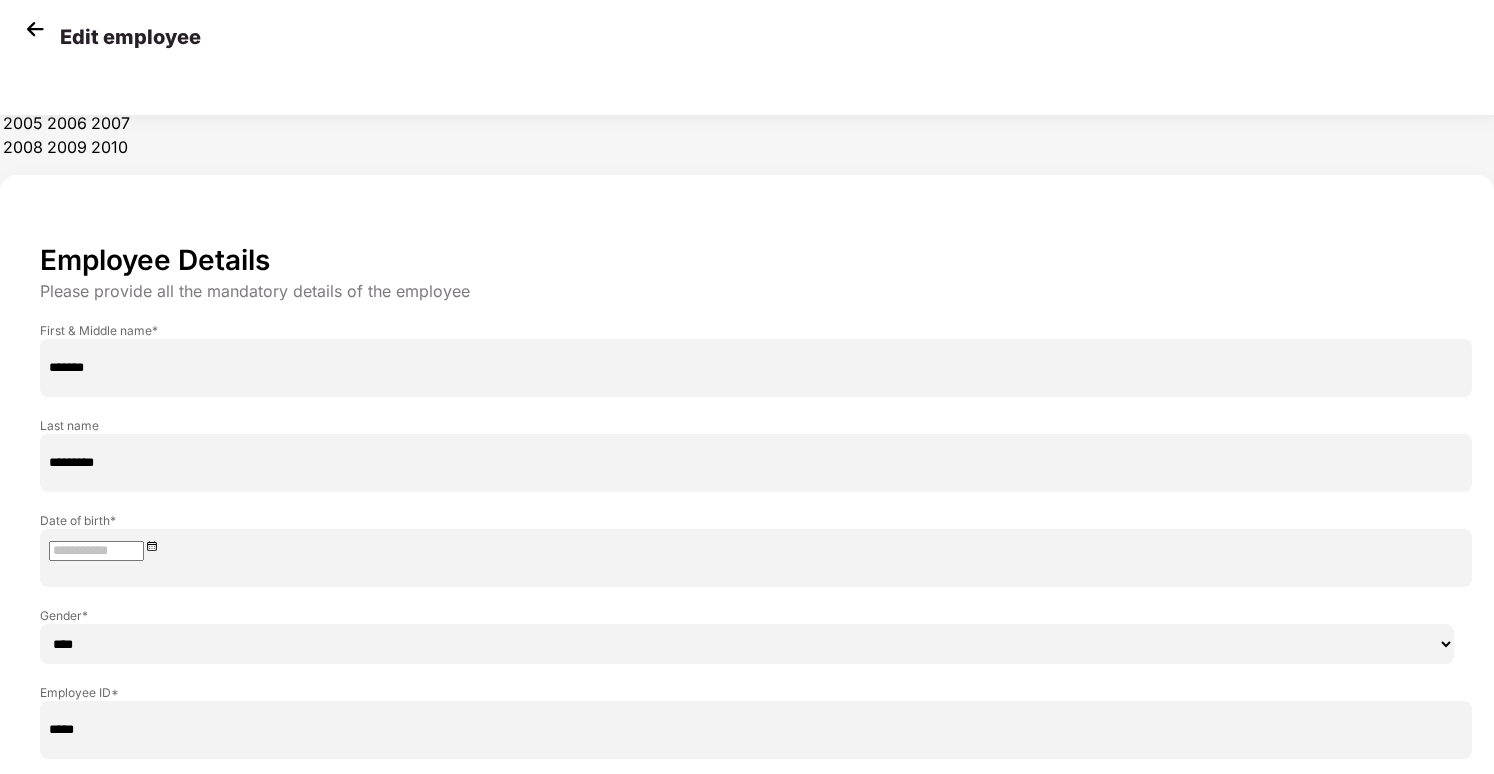 click at bounding box center (8, 16) 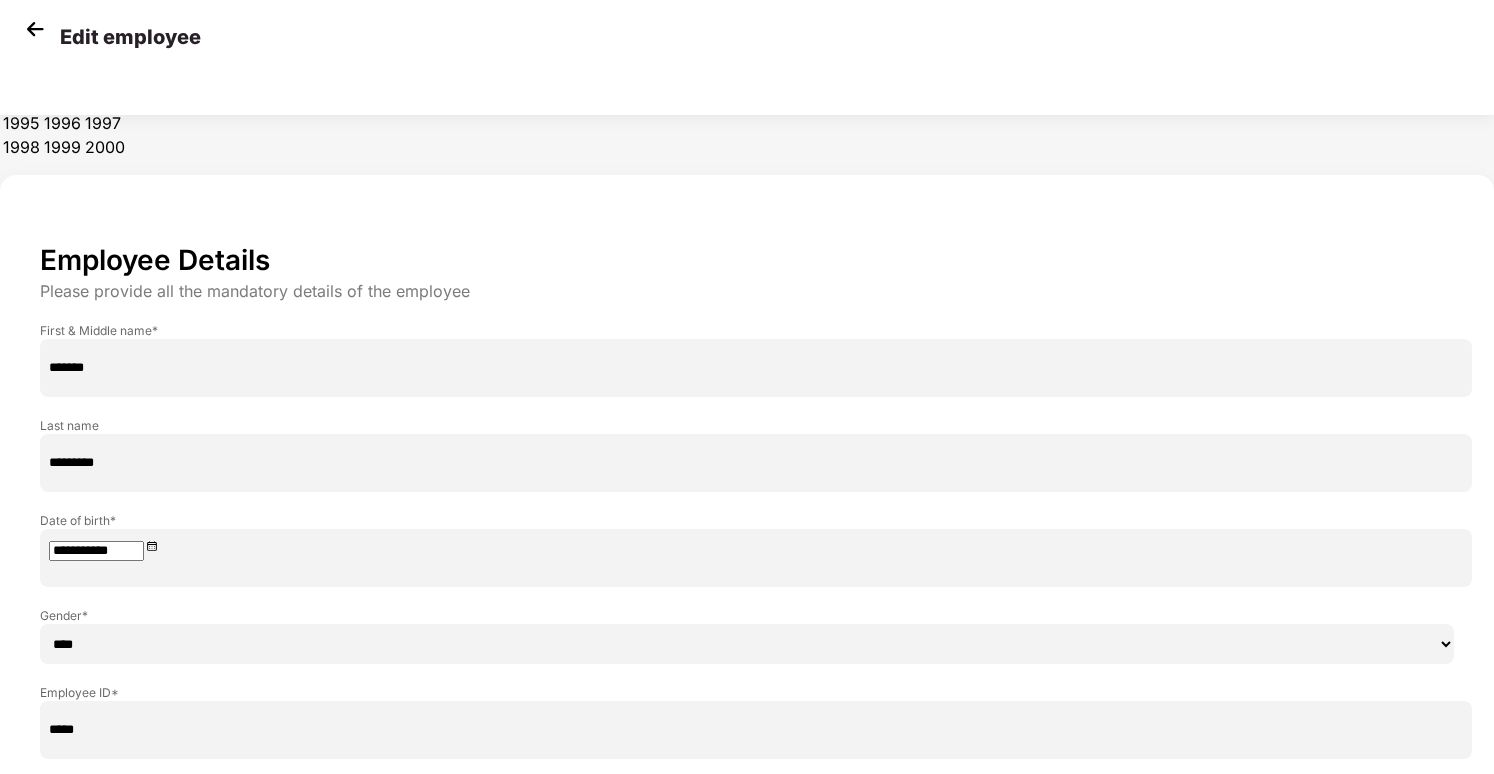 click on "1998" at bounding box center [62, 75] 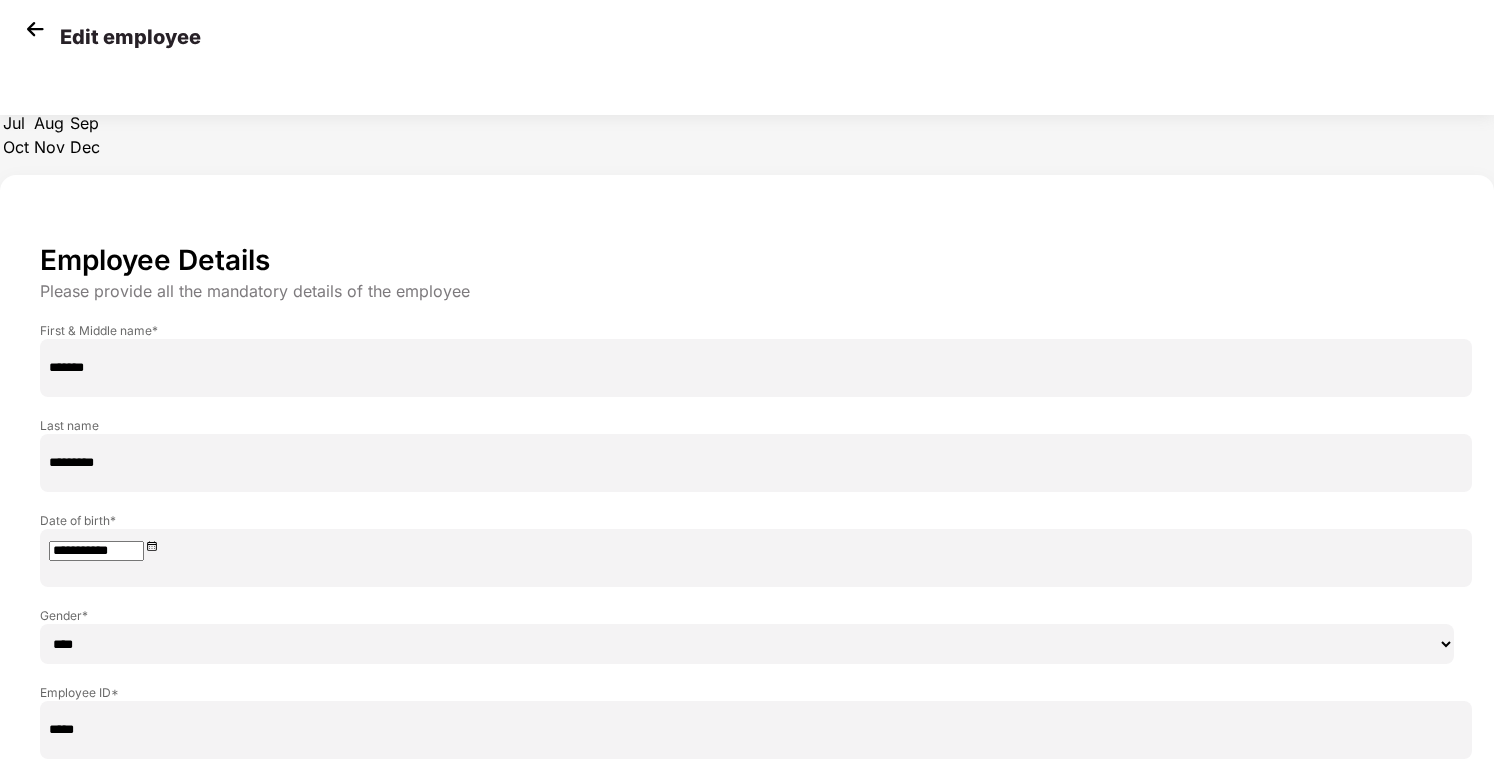 click on "Oct" at bounding box center [16, 75] 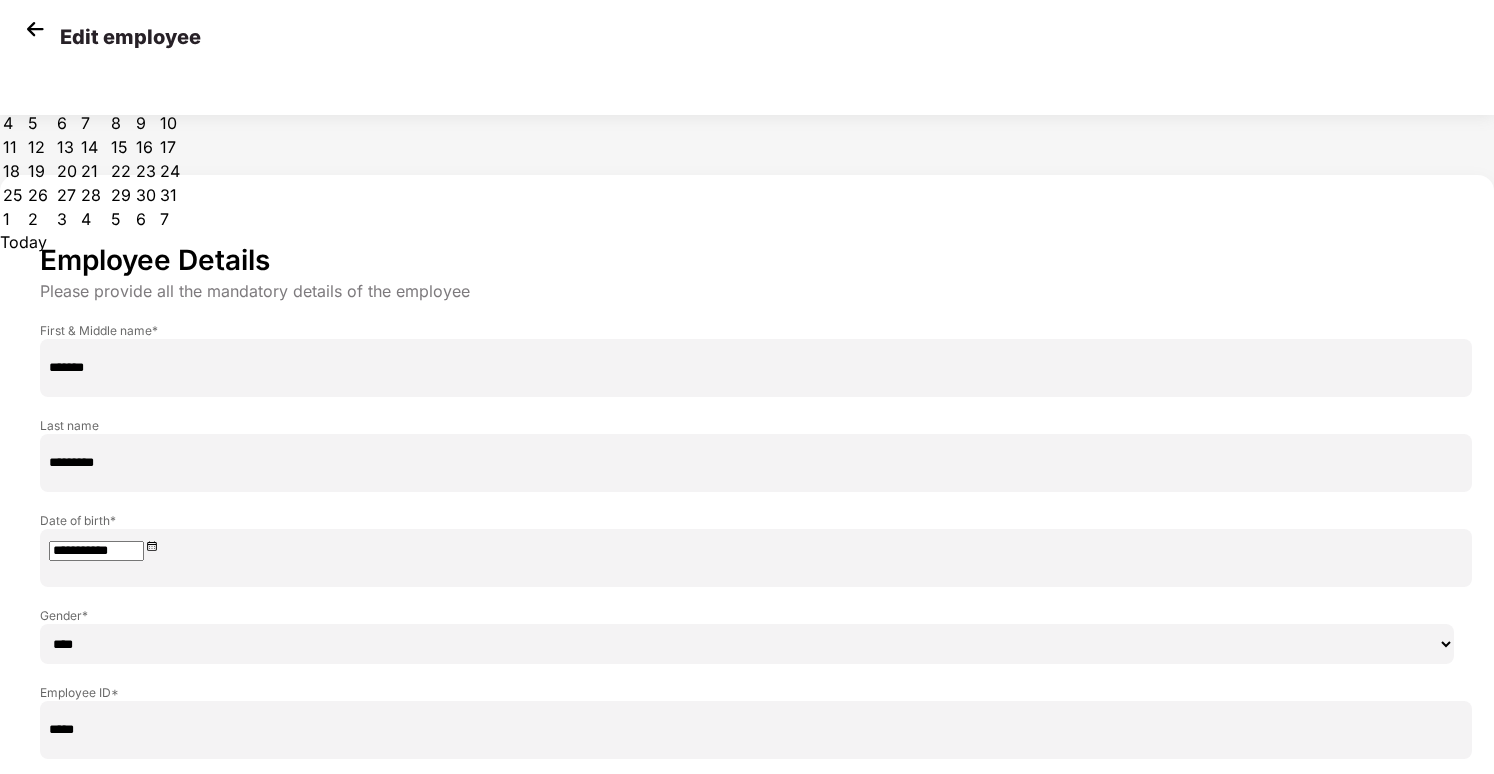 click on "7" at bounding box center (121, 99) 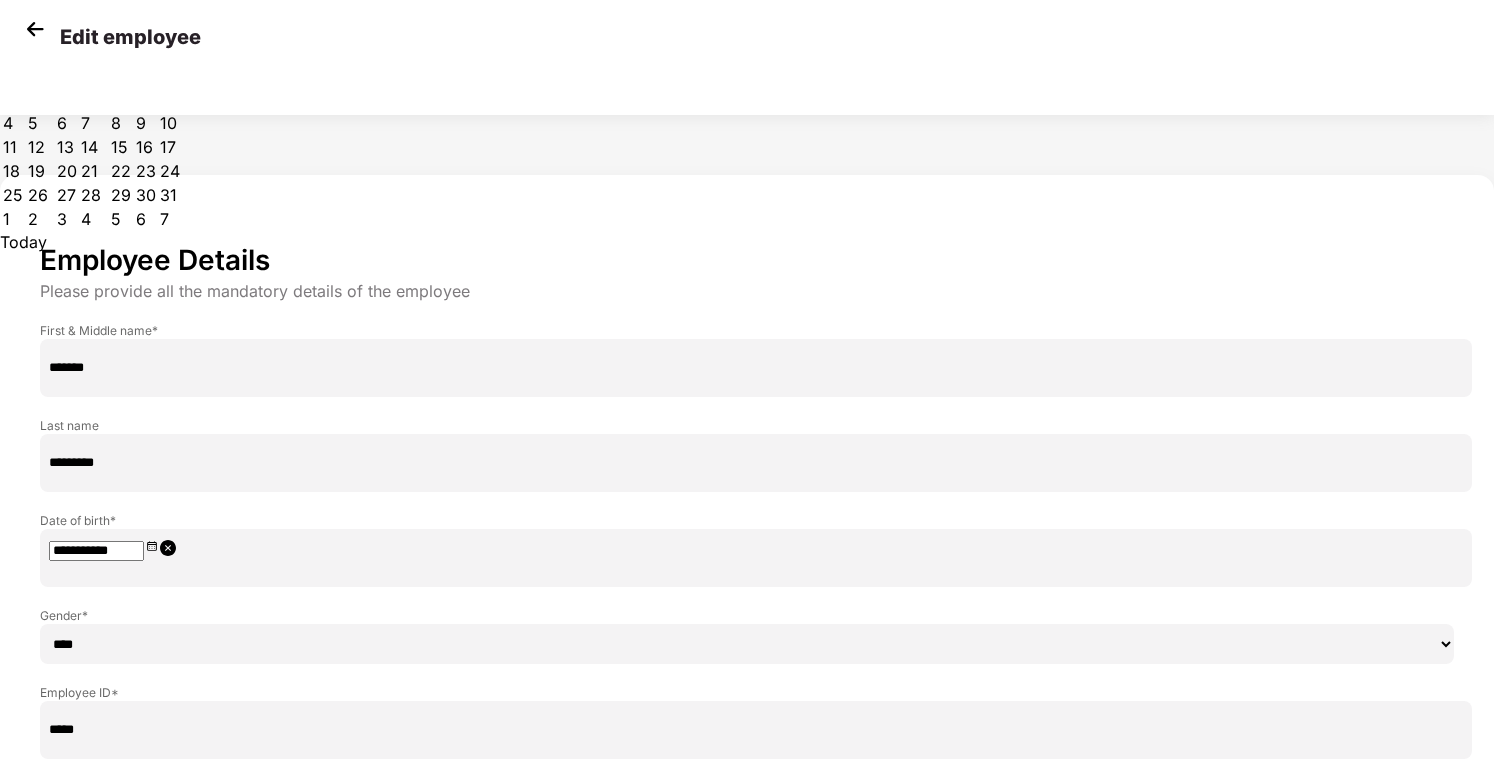 click on "*********" at bounding box center [756, 463] 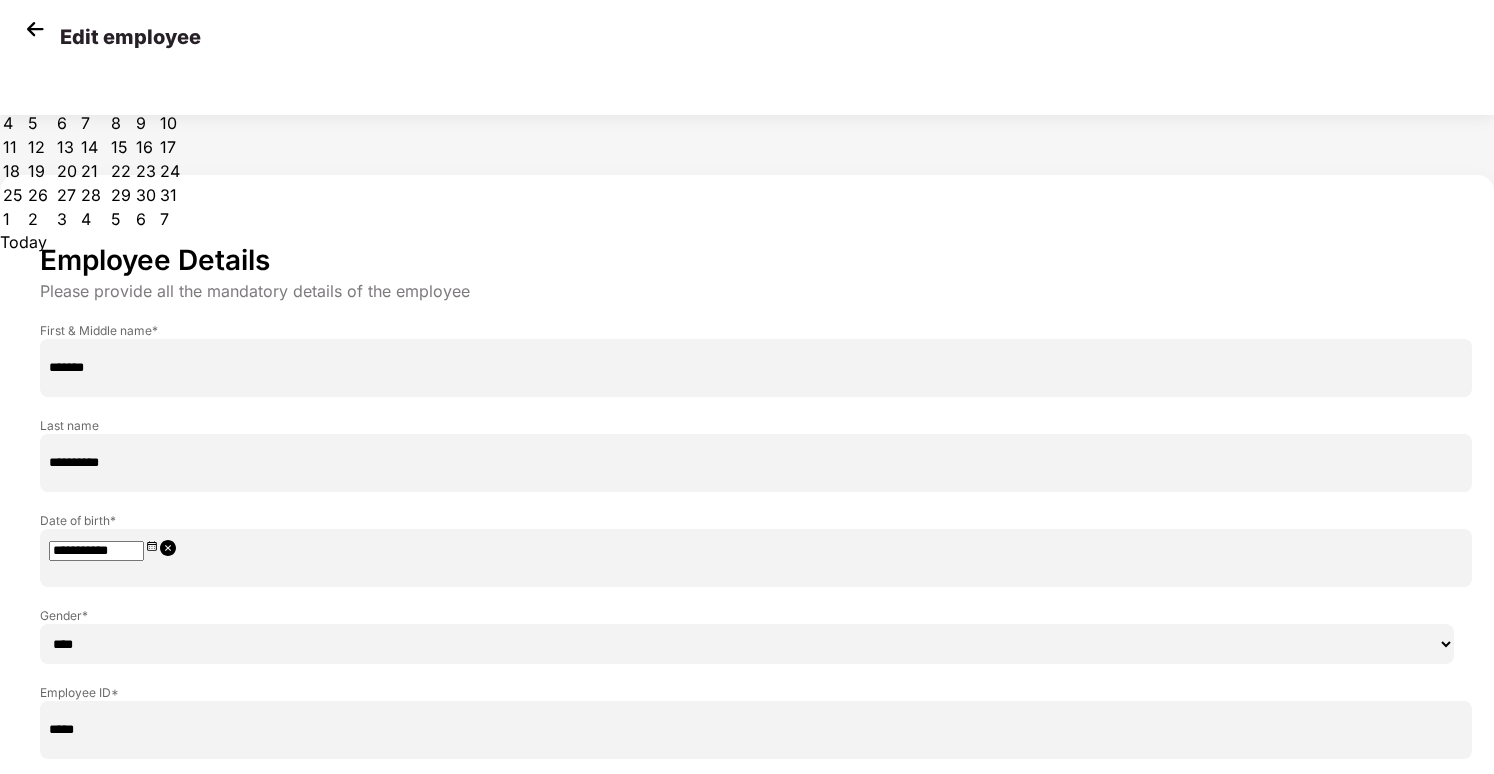 type on "**********" 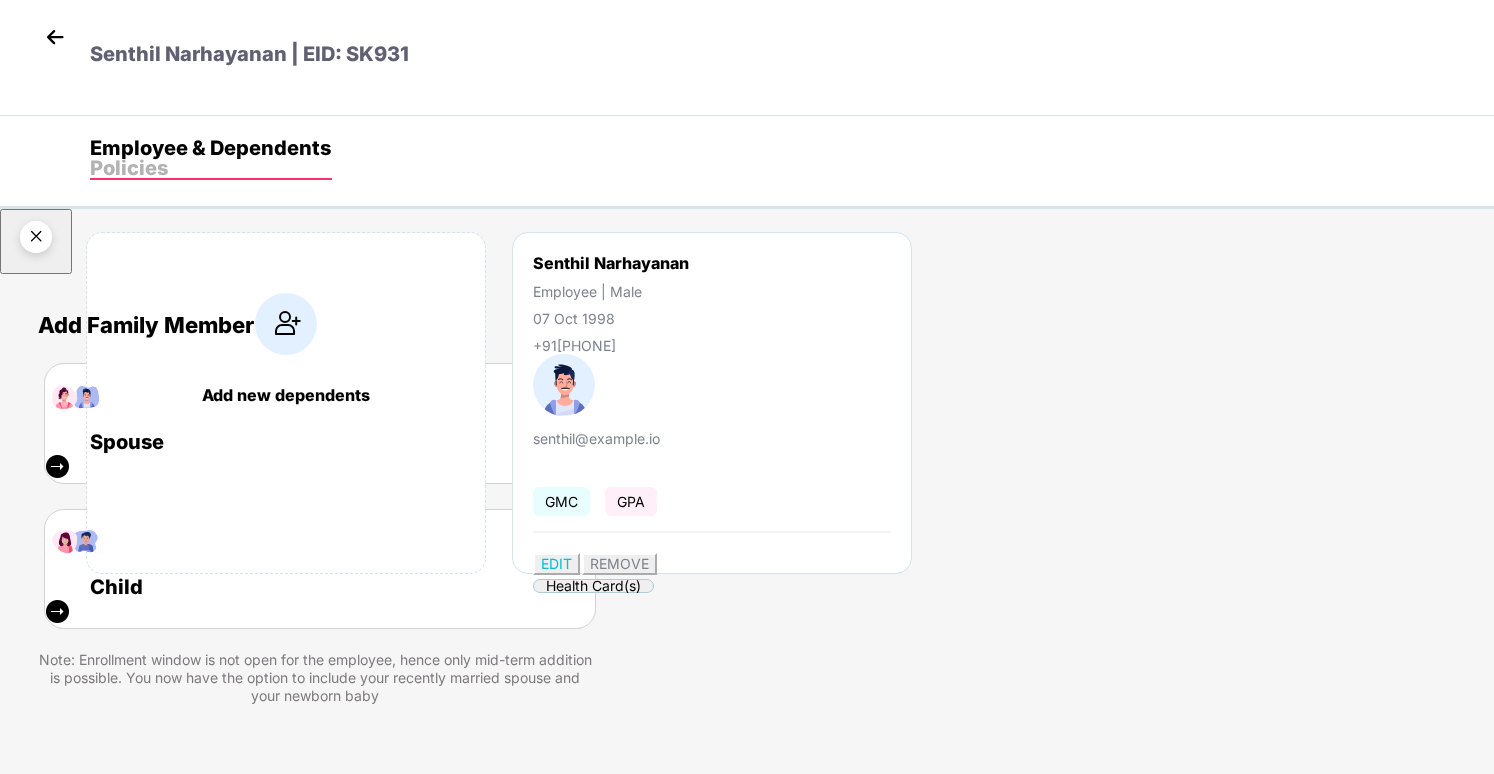 click at bounding box center [36, 240] 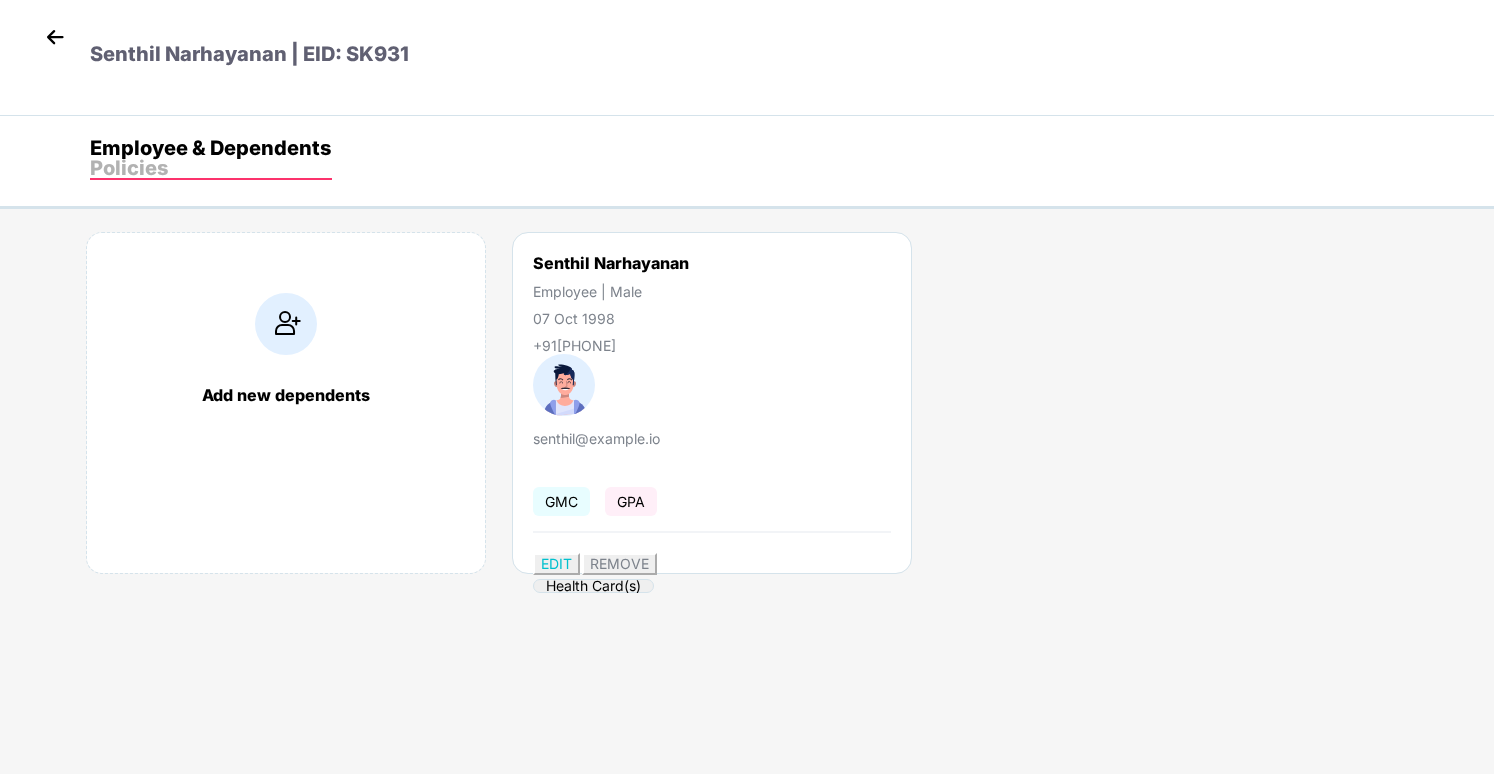 click on "Health Card(s)" at bounding box center (593, 586) 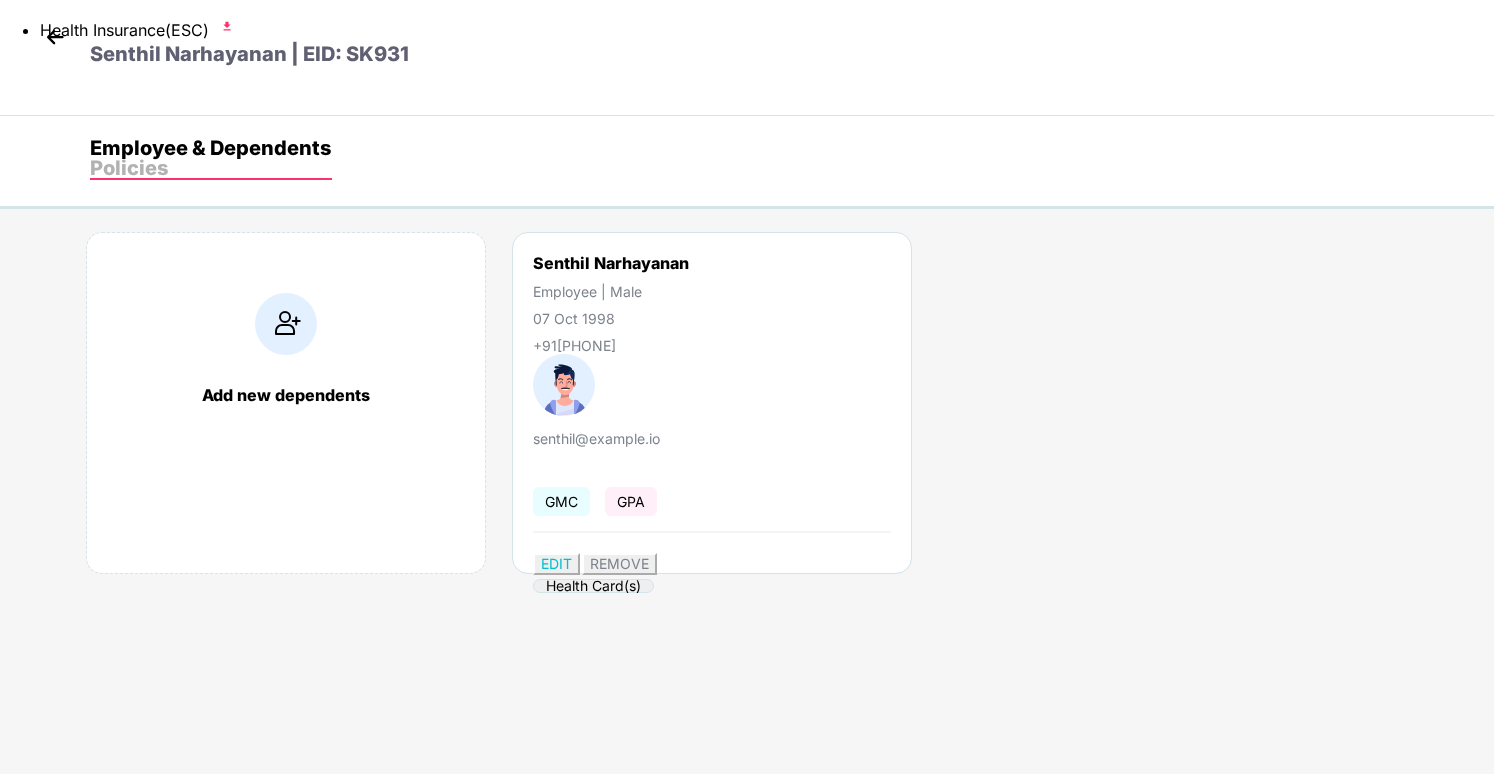 click on "Health Card(s)" at bounding box center (593, 586) 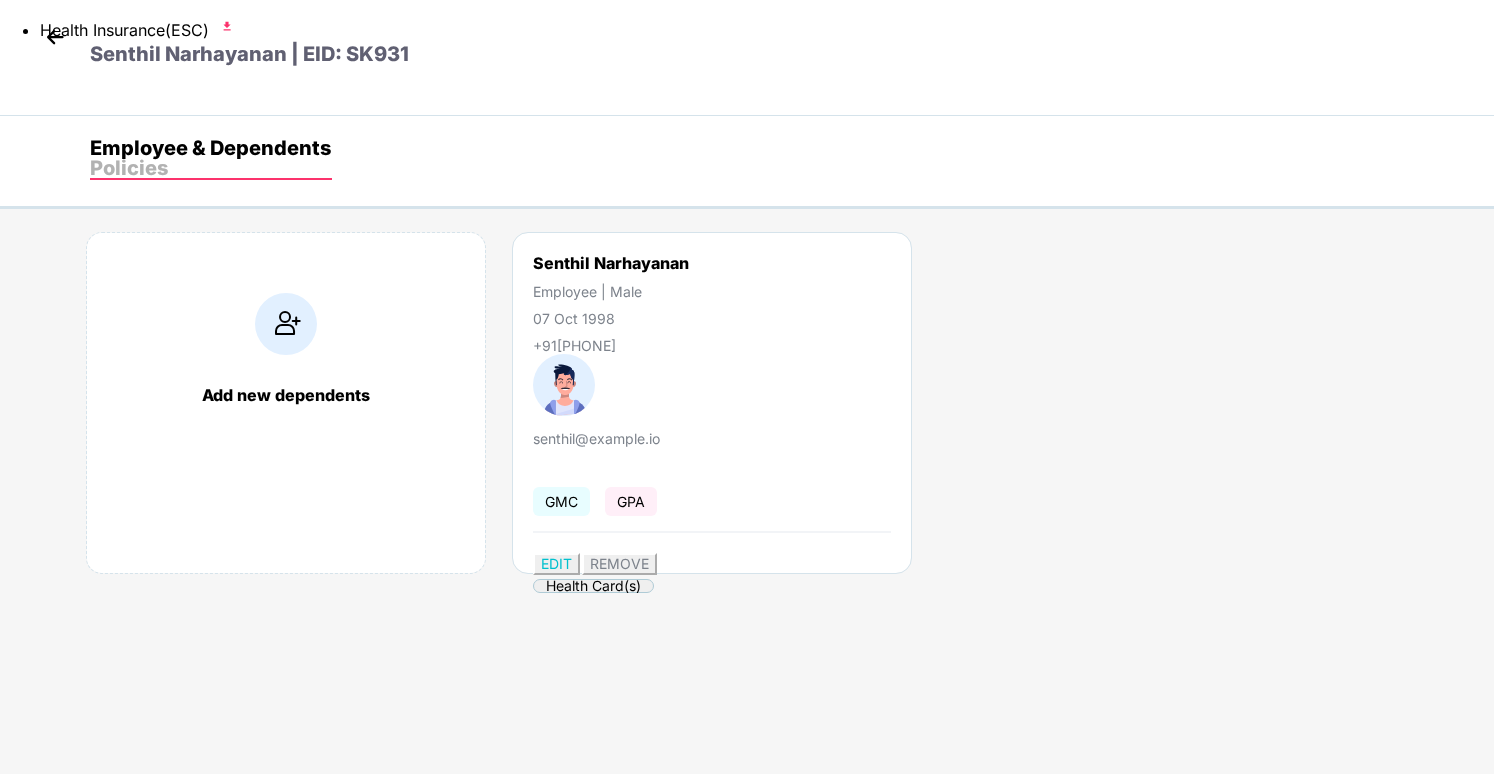 click on "Health Insurance(ESC)" at bounding box center [138, 30] 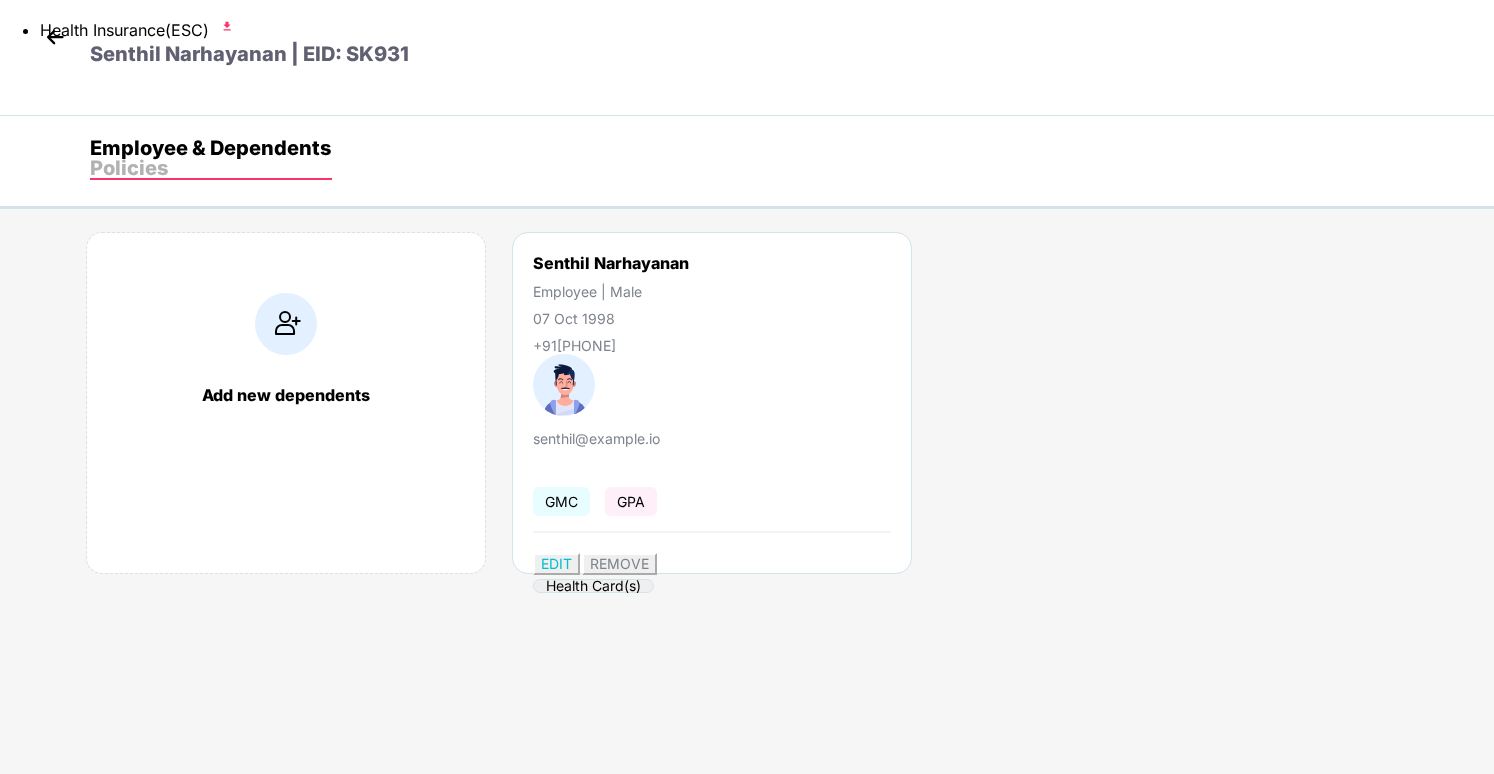 click on "Health Card(s)" at bounding box center (593, 585) 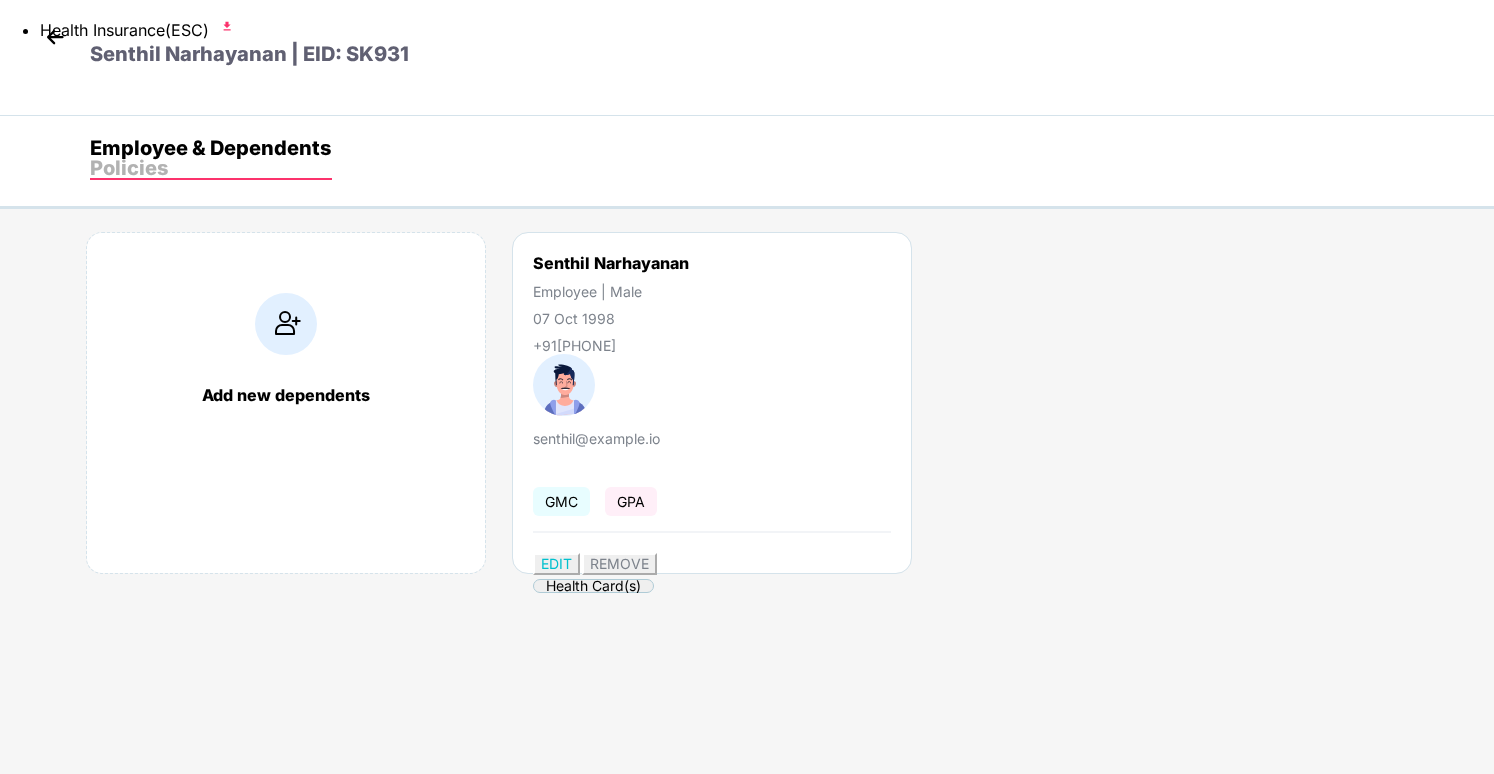 click at bounding box center (227, 26) 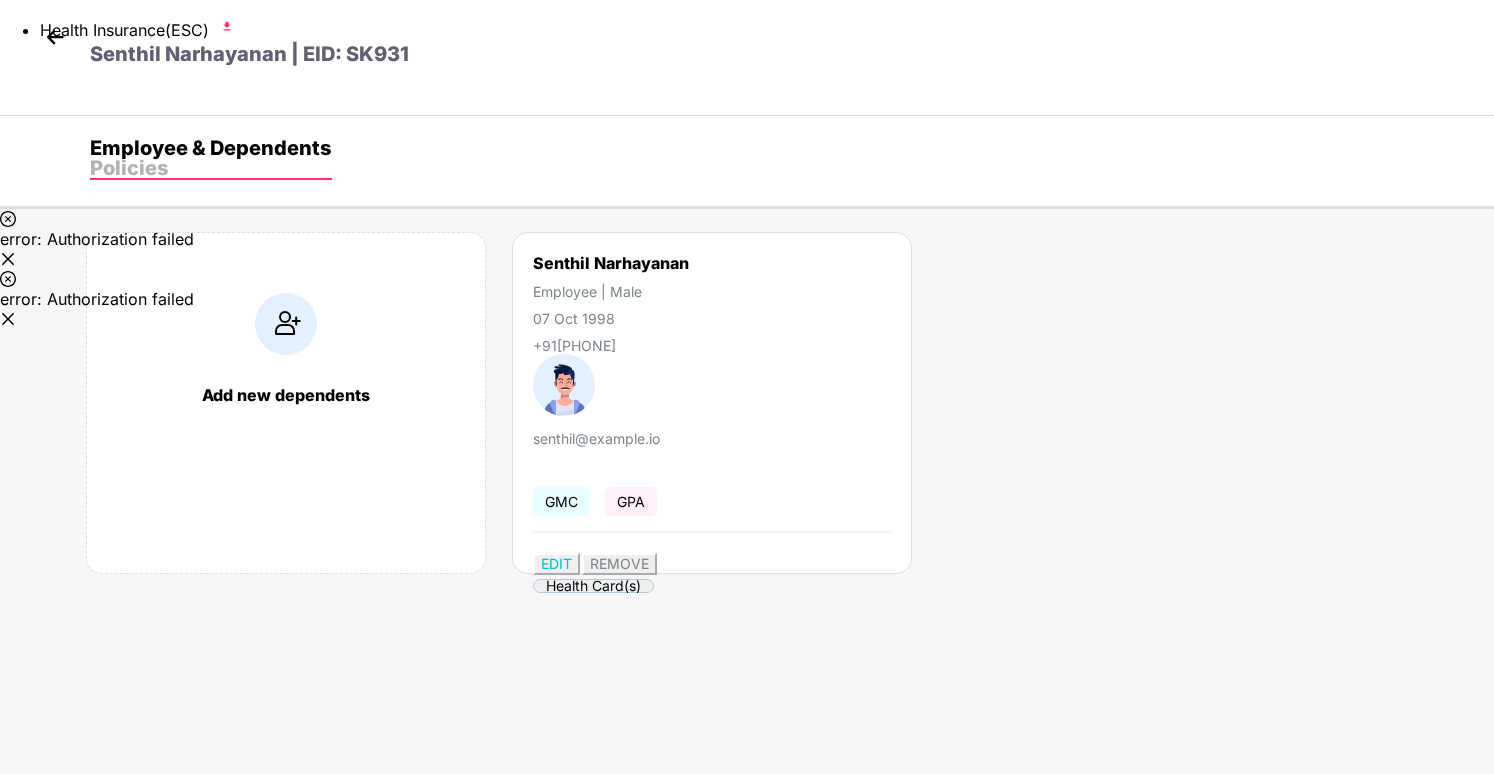 click at bounding box center [55, 37] 